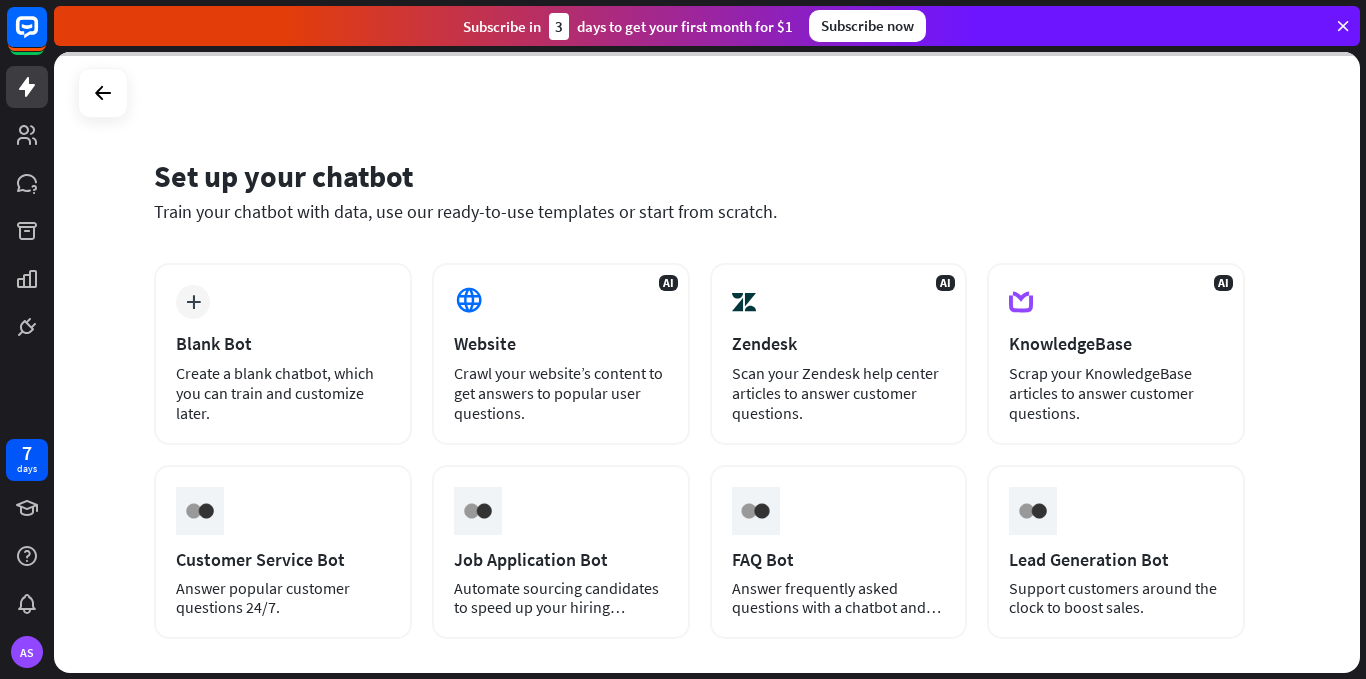 scroll, scrollTop: 0, scrollLeft: 0, axis: both 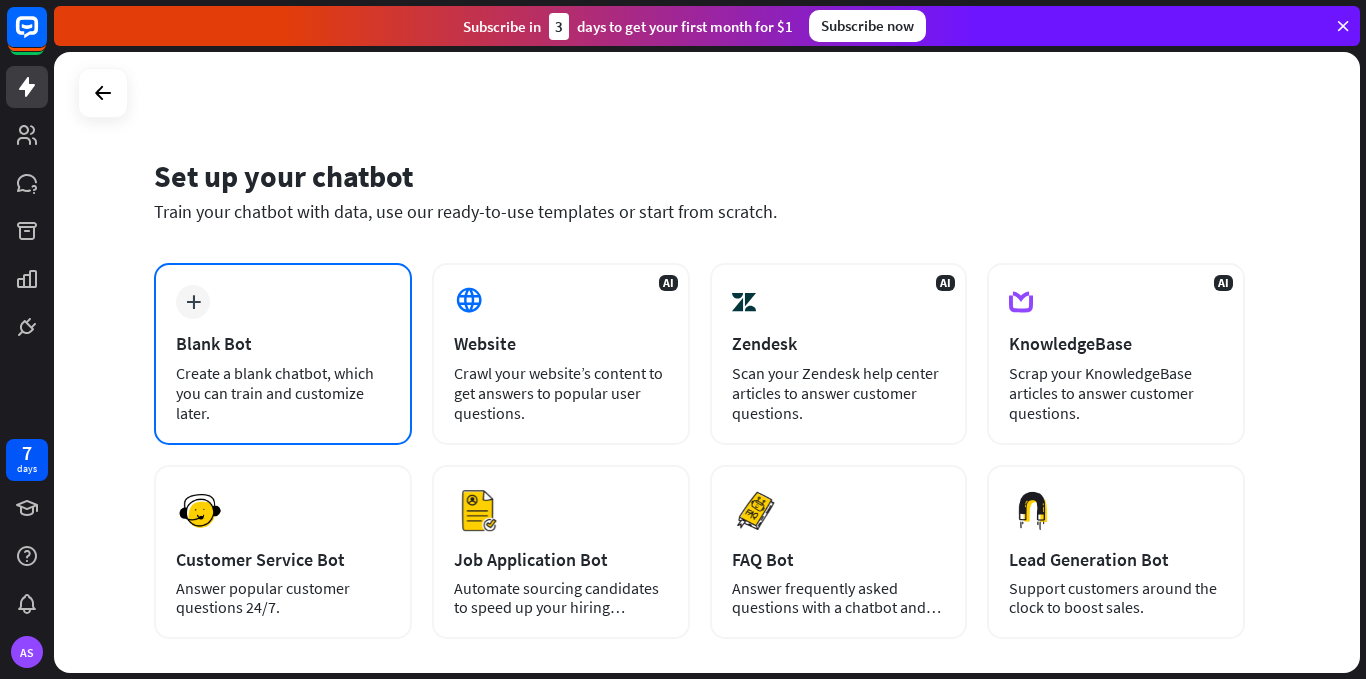 click on "plus   Blank Bot
Create a blank chatbot, which you can train and
customize later." at bounding box center [283, 354] 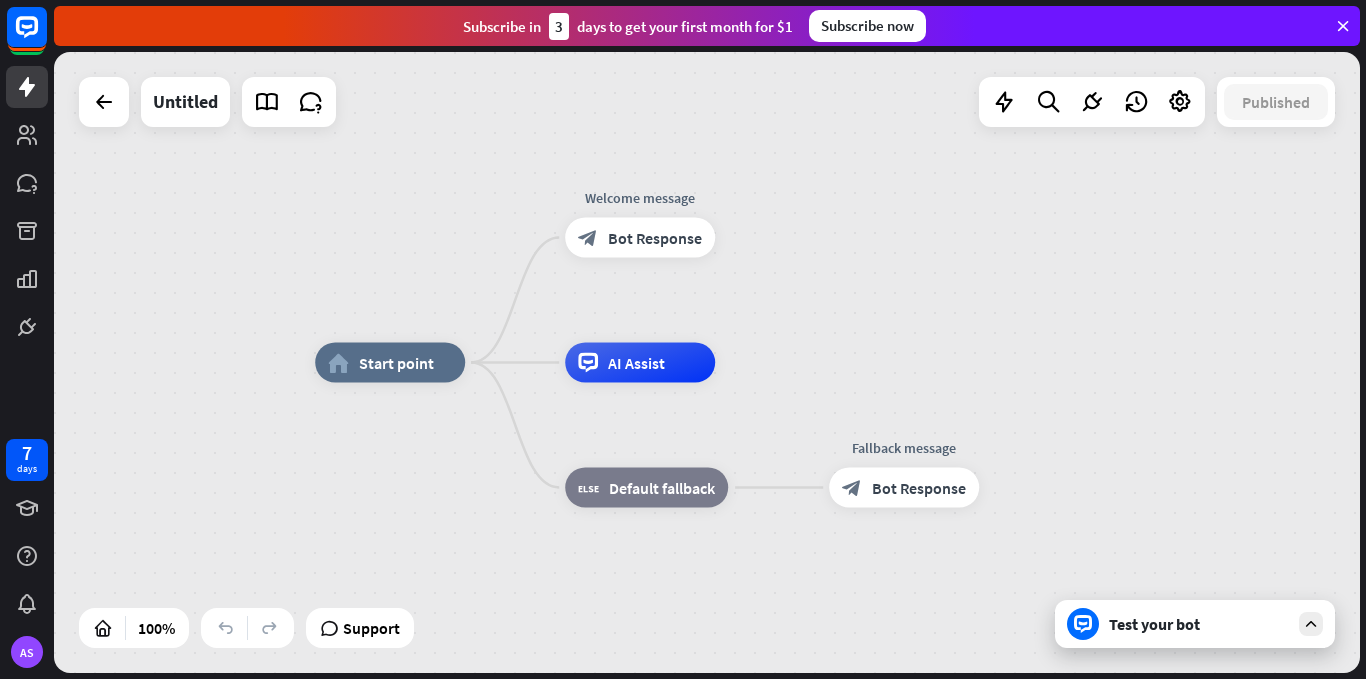 click on "home_2   Start point                 Welcome message   block_bot_response   Bot Response                     AI Assist                   block_fallback   Default fallback                 Fallback message   block_bot_response   Bot Response" at bounding box center [968, 673] 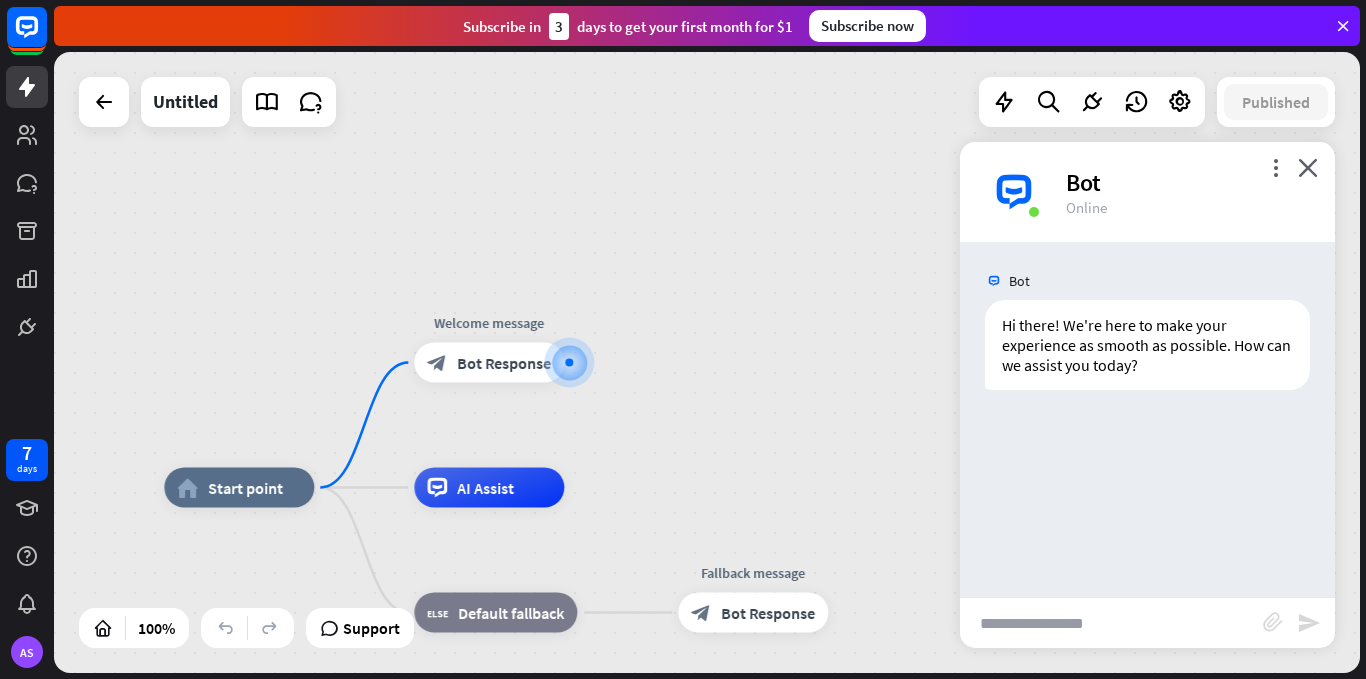 click at bounding box center [1111, 623] 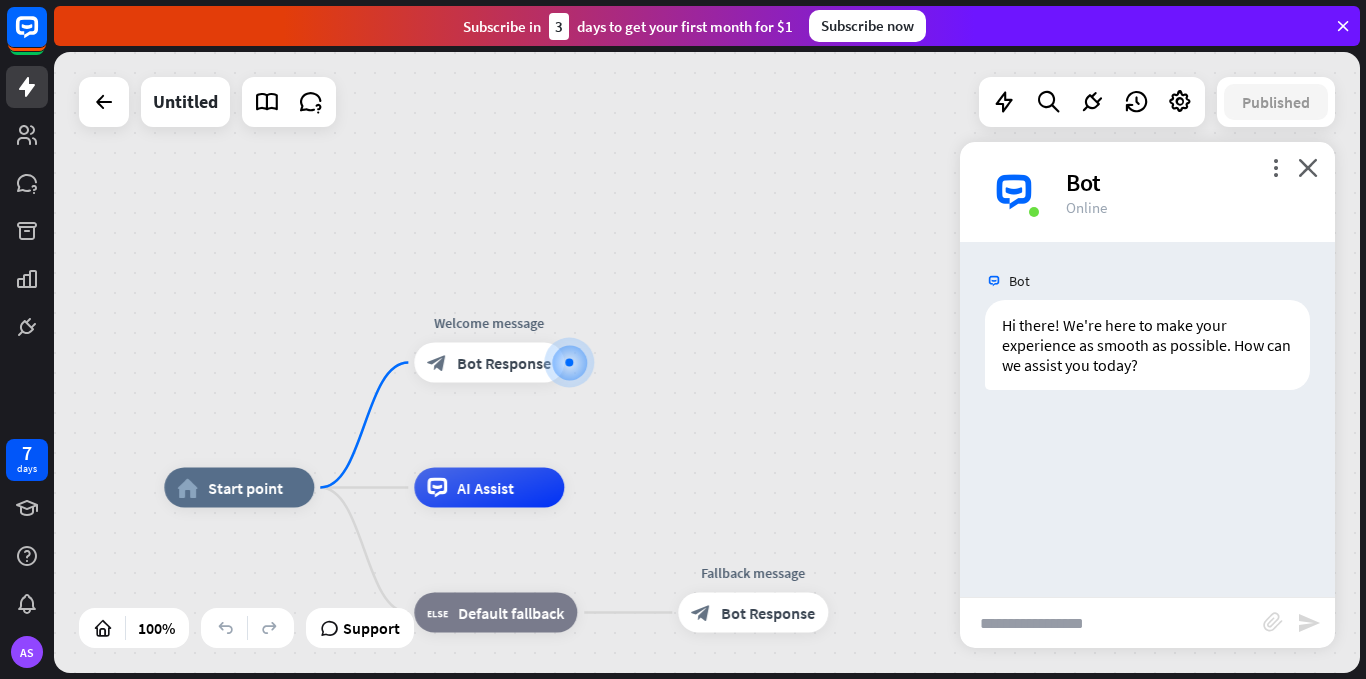paste on "******" 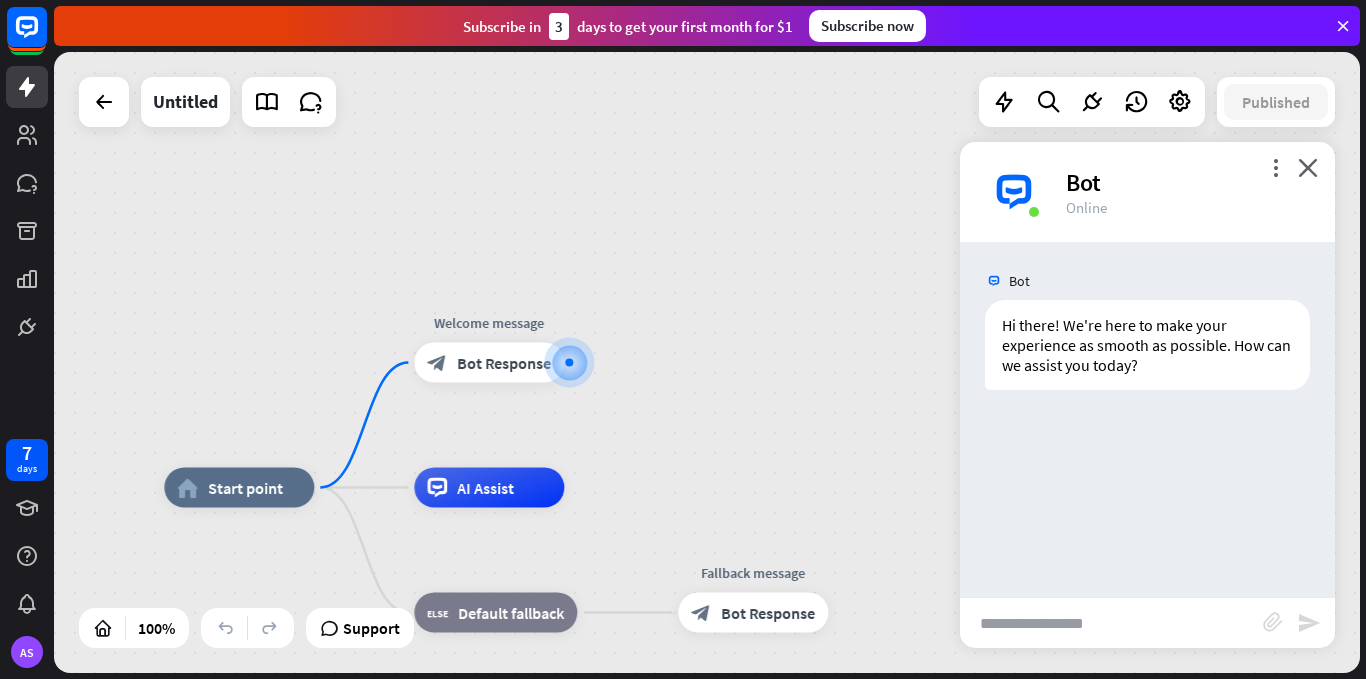 type on "******" 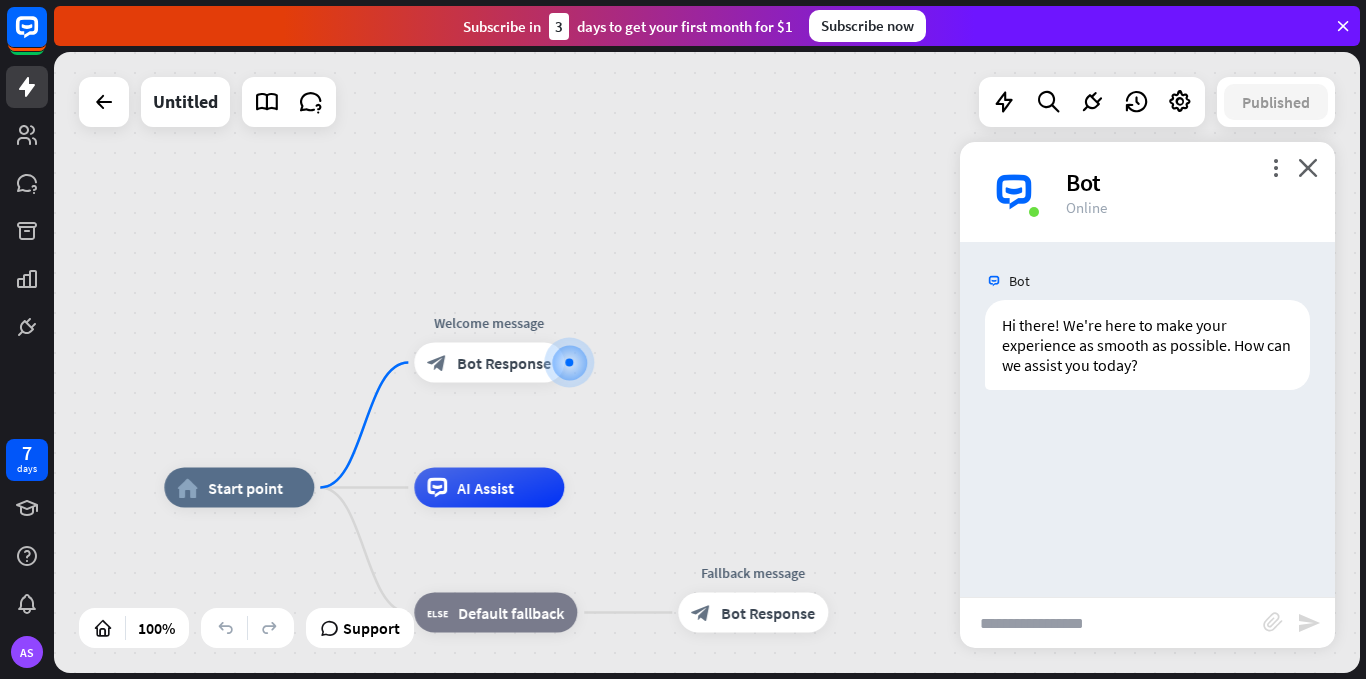 click at bounding box center [1111, 623] 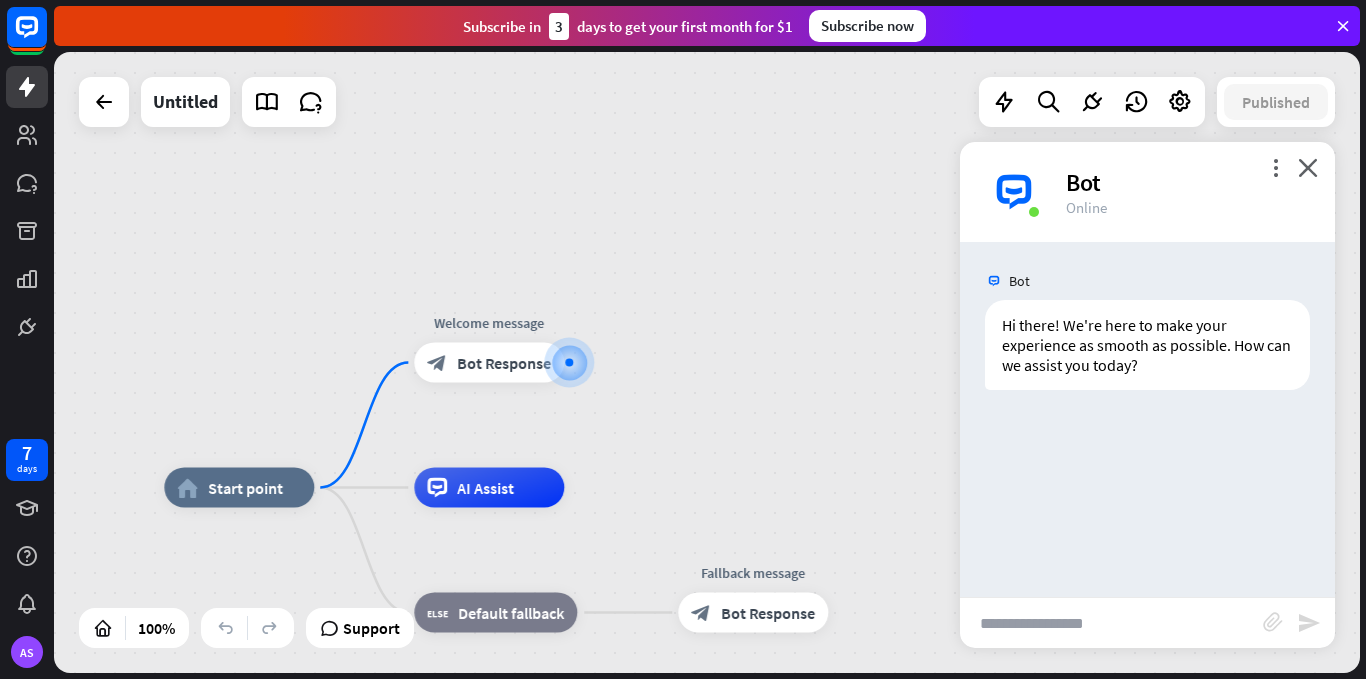 paste on "**********" 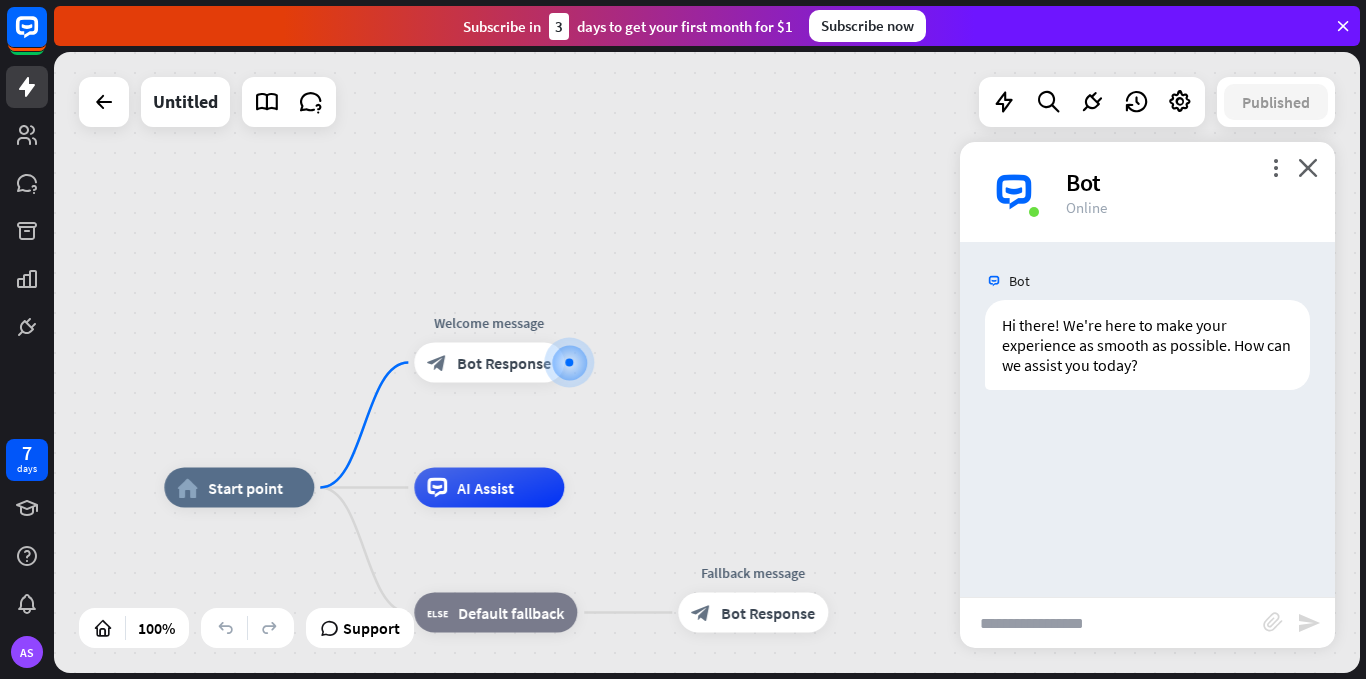 type on "**********" 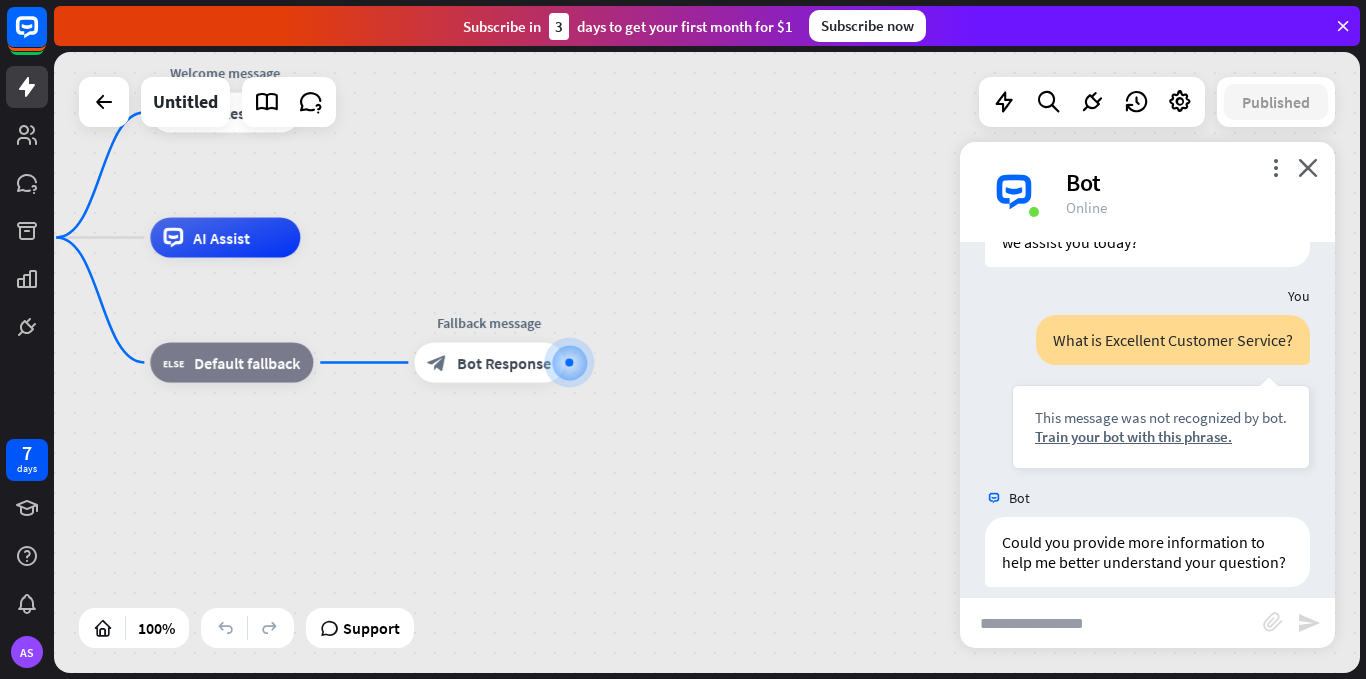 scroll, scrollTop: 163, scrollLeft: 0, axis: vertical 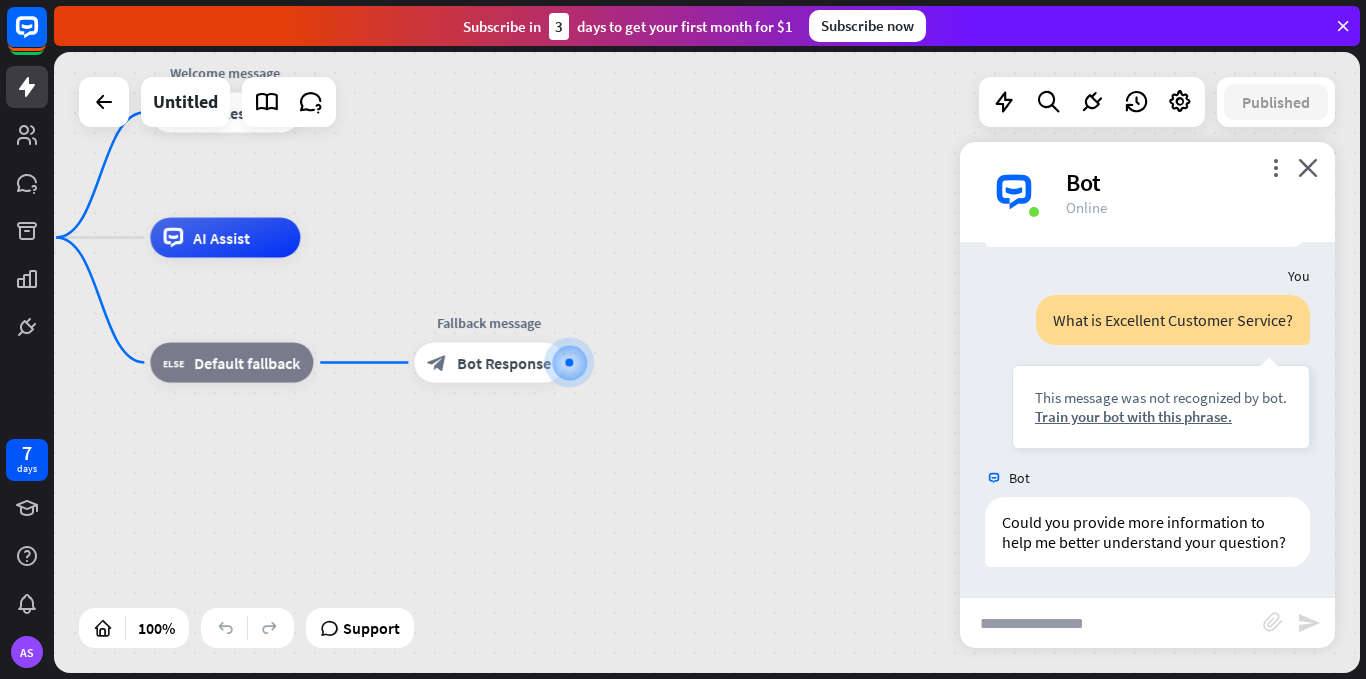 click at bounding box center (1111, 623) 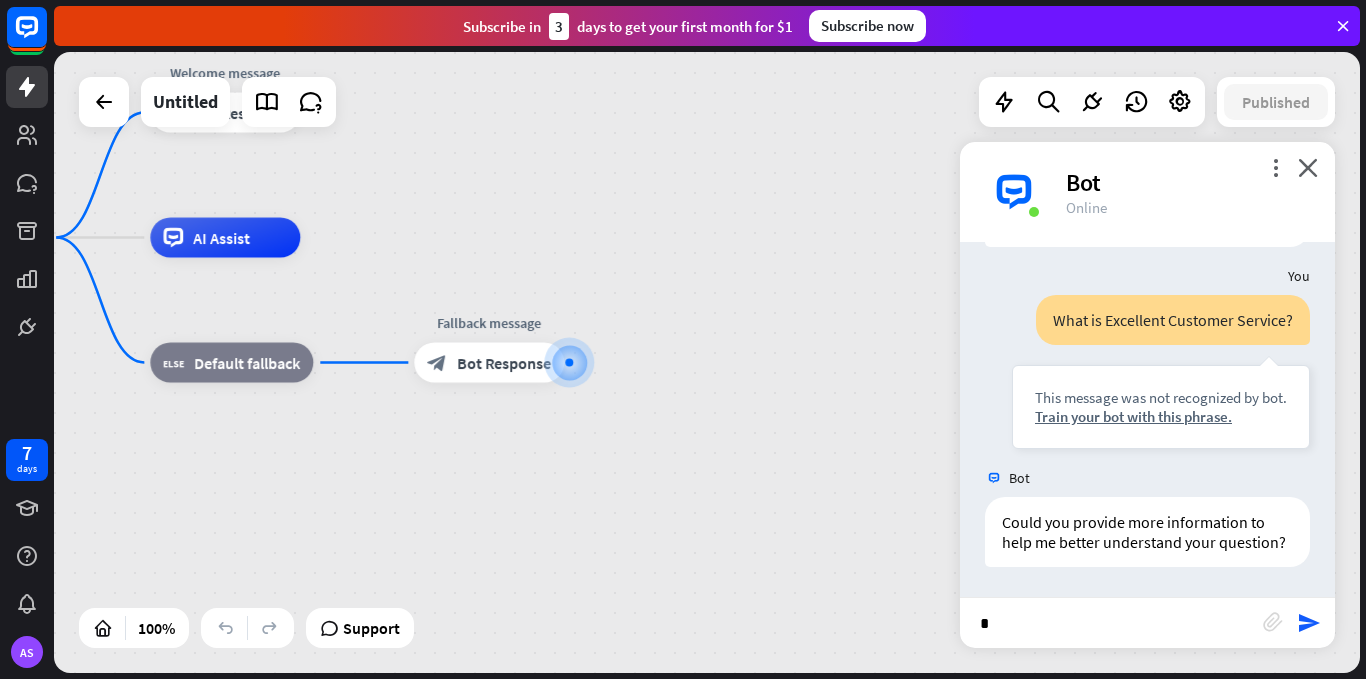 type on "**" 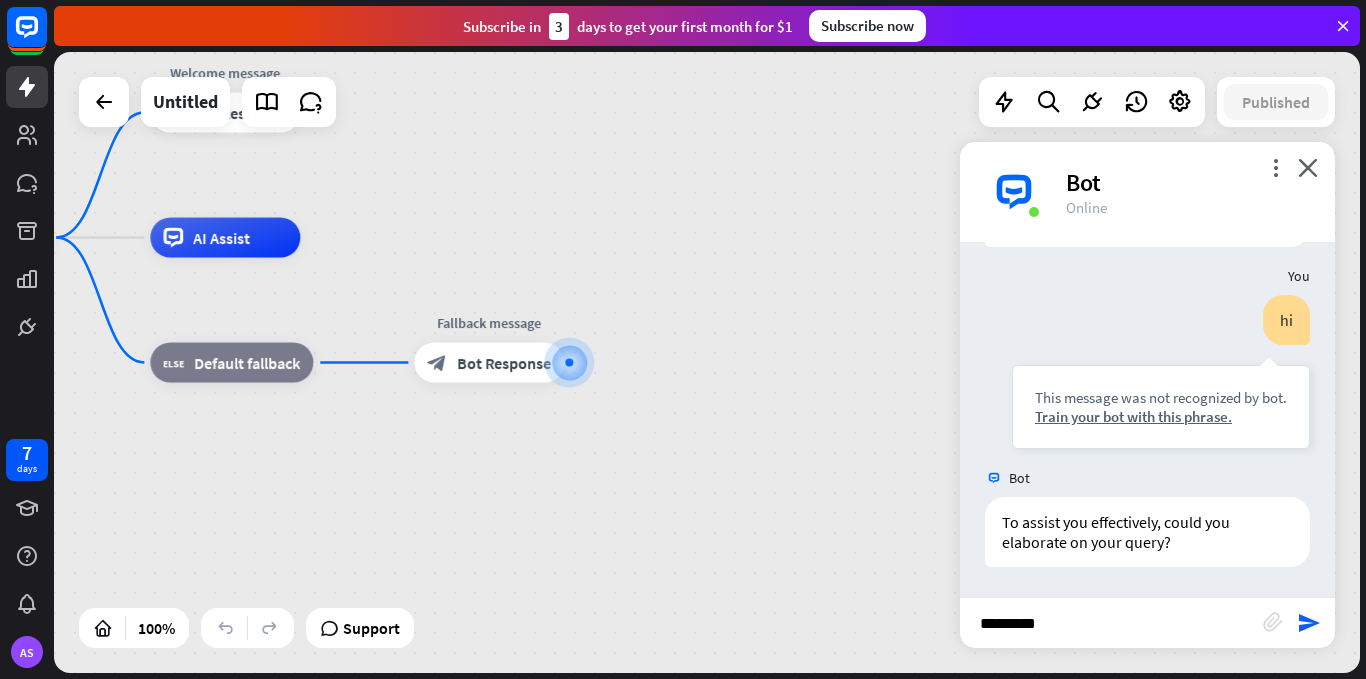 scroll, scrollTop: 483, scrollLeft: 0, axis: vertical 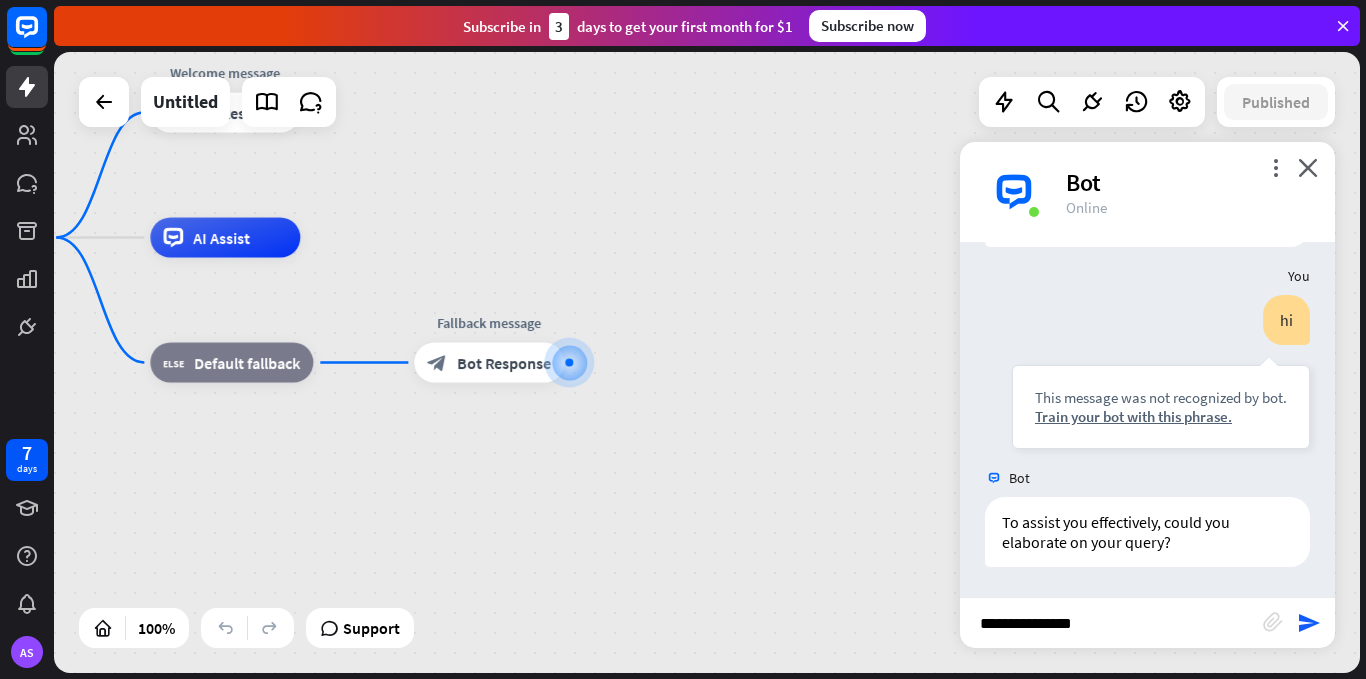 type on "**********" 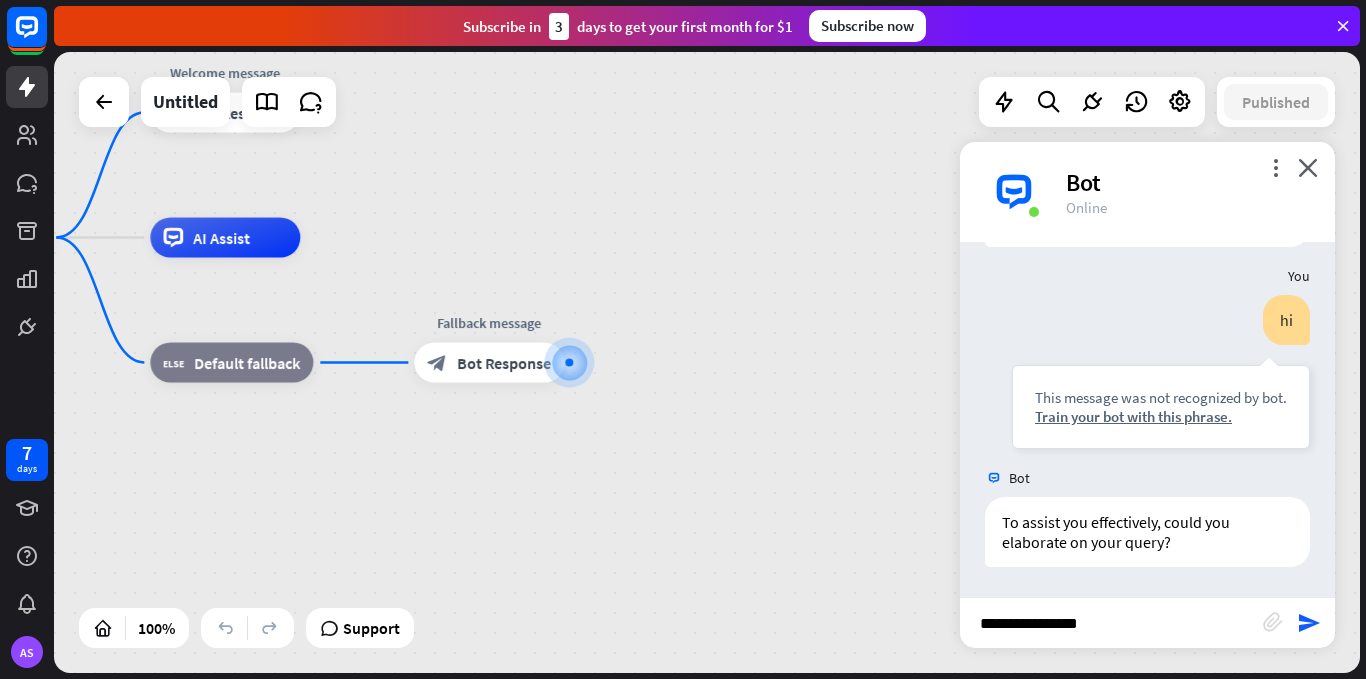type 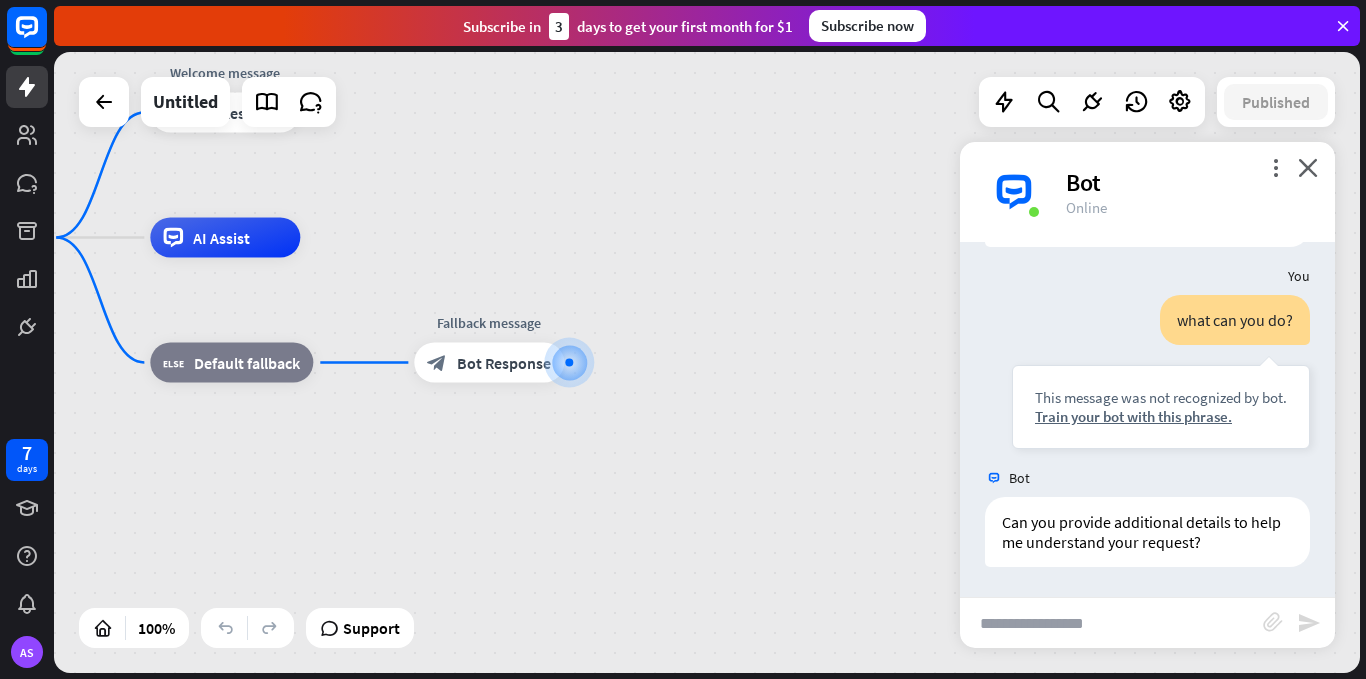 scroll, scrollTop: 803, scrollLeft: 0, axis: vertical 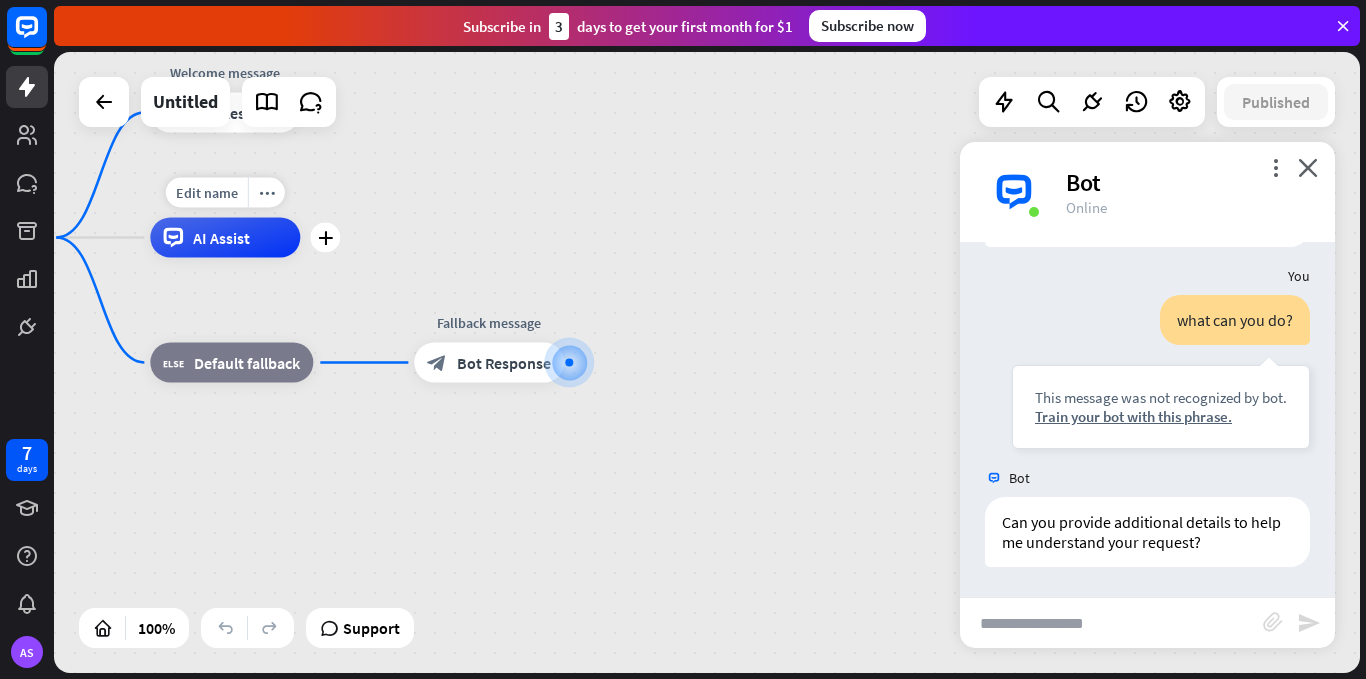 click on "AI Assist" at bounding box center (221, 238) 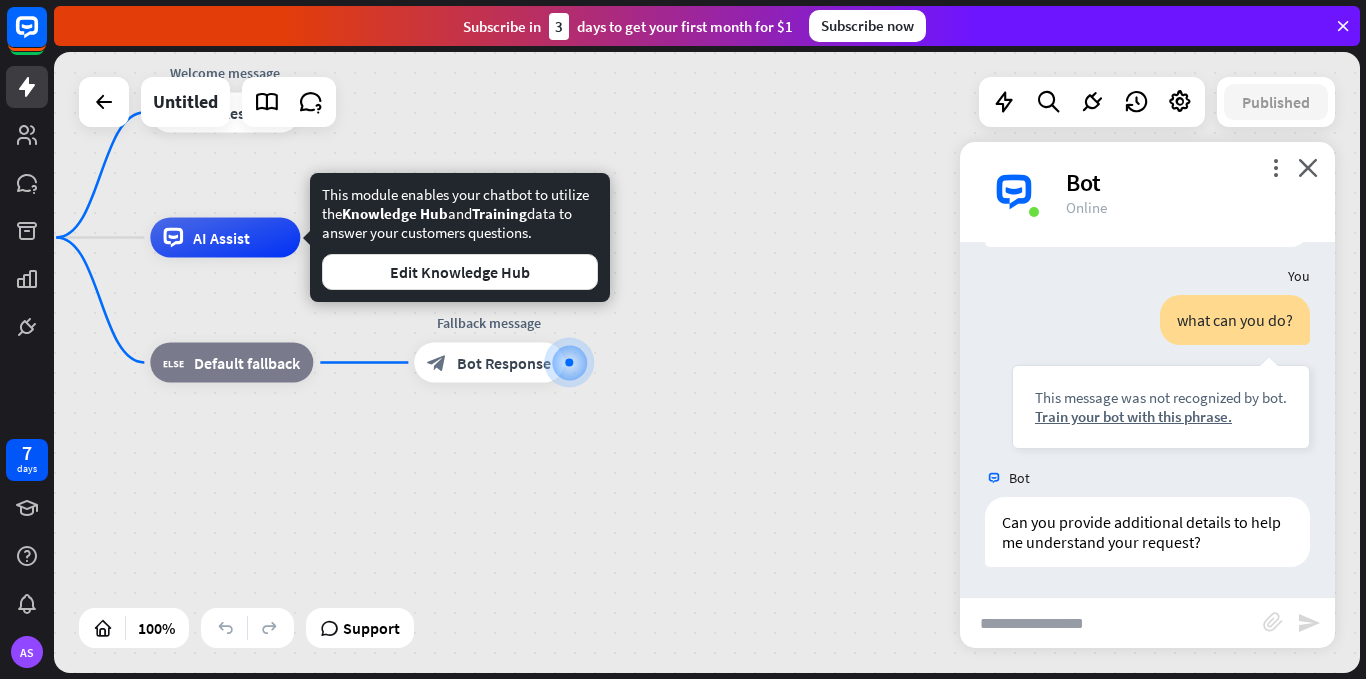 click on "Training" at bounding box center [499, 213] 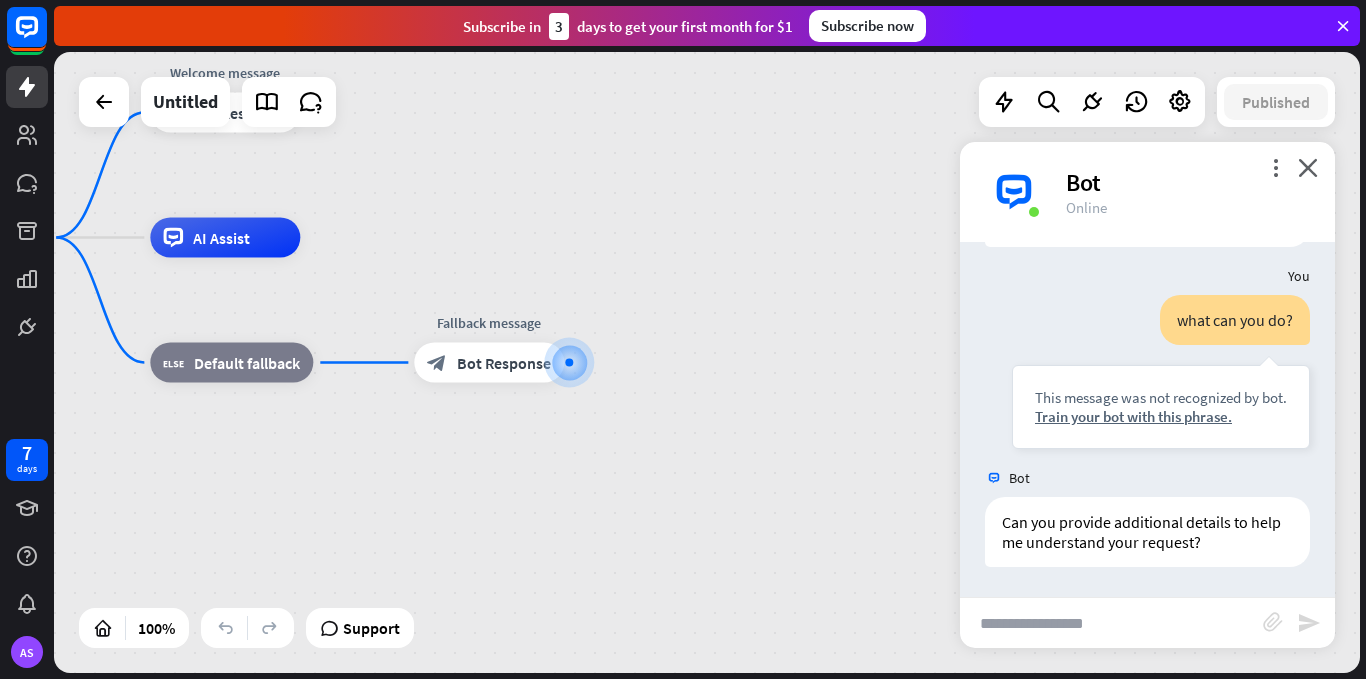 click at bounding box center (1343, 26) 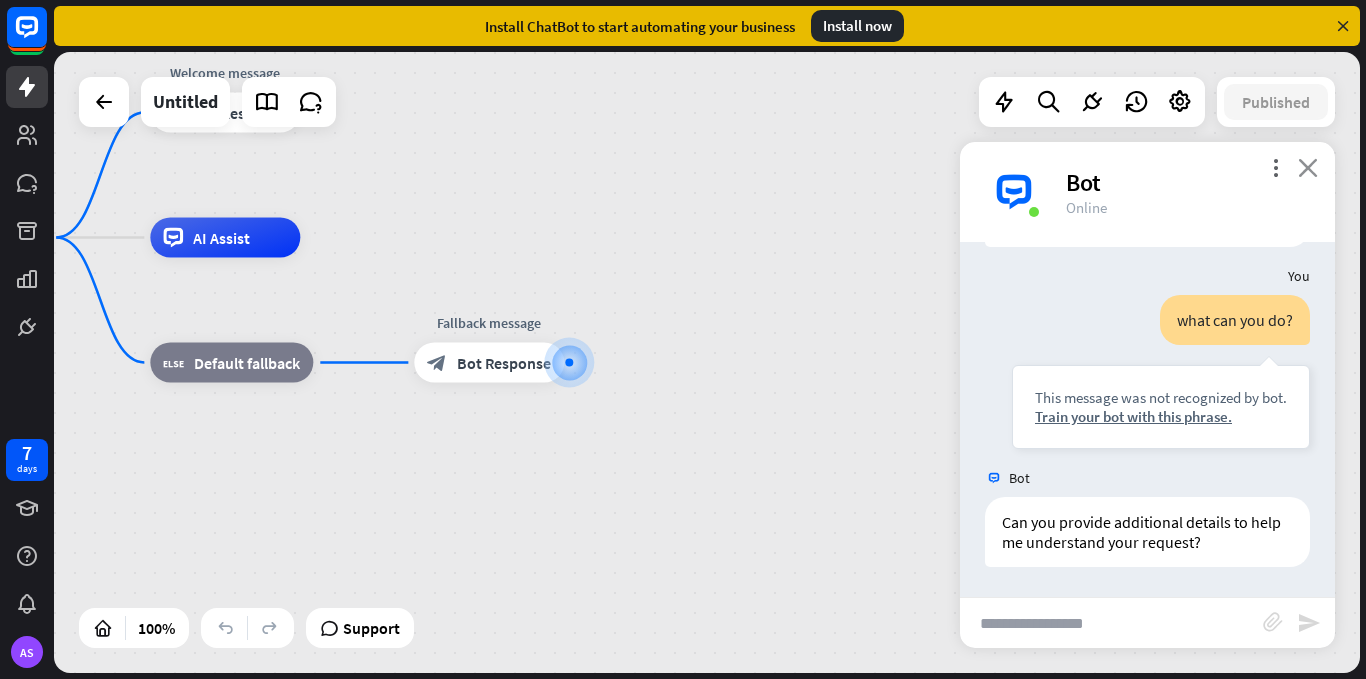 click on "close" at bounding box center [1308, 167] 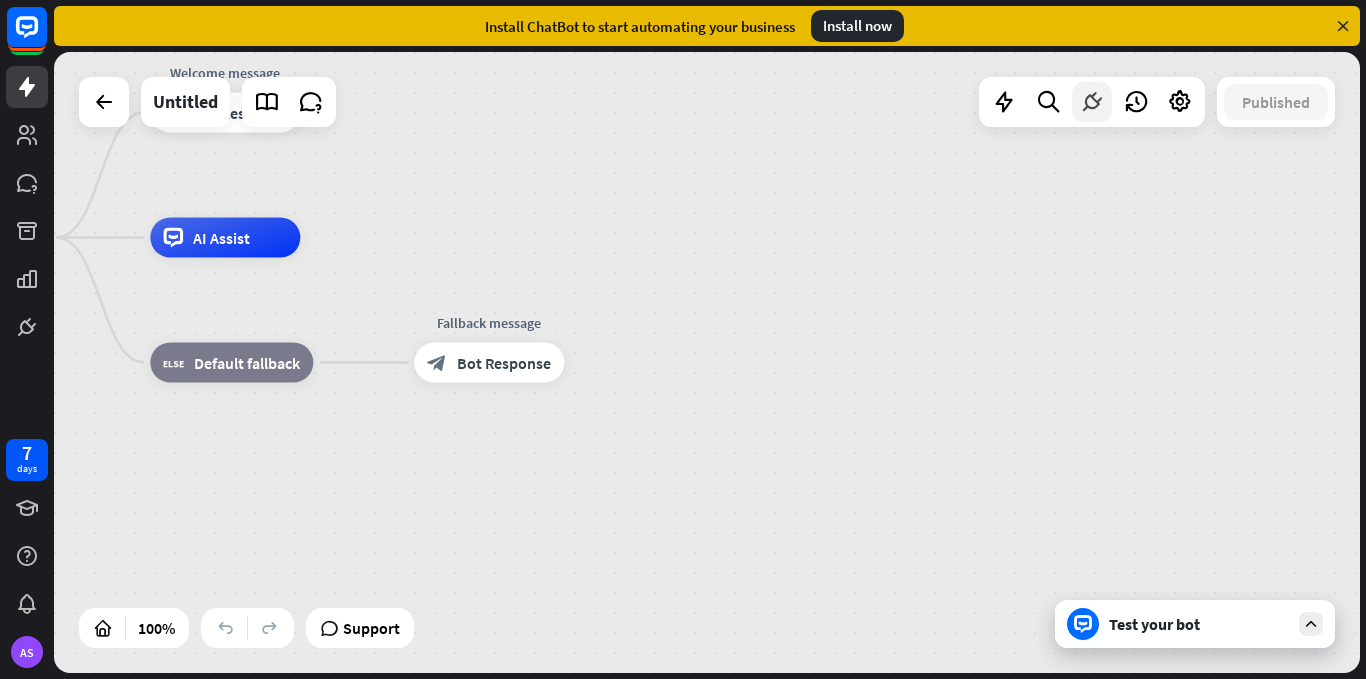 click at bounding box center (1092, 102) 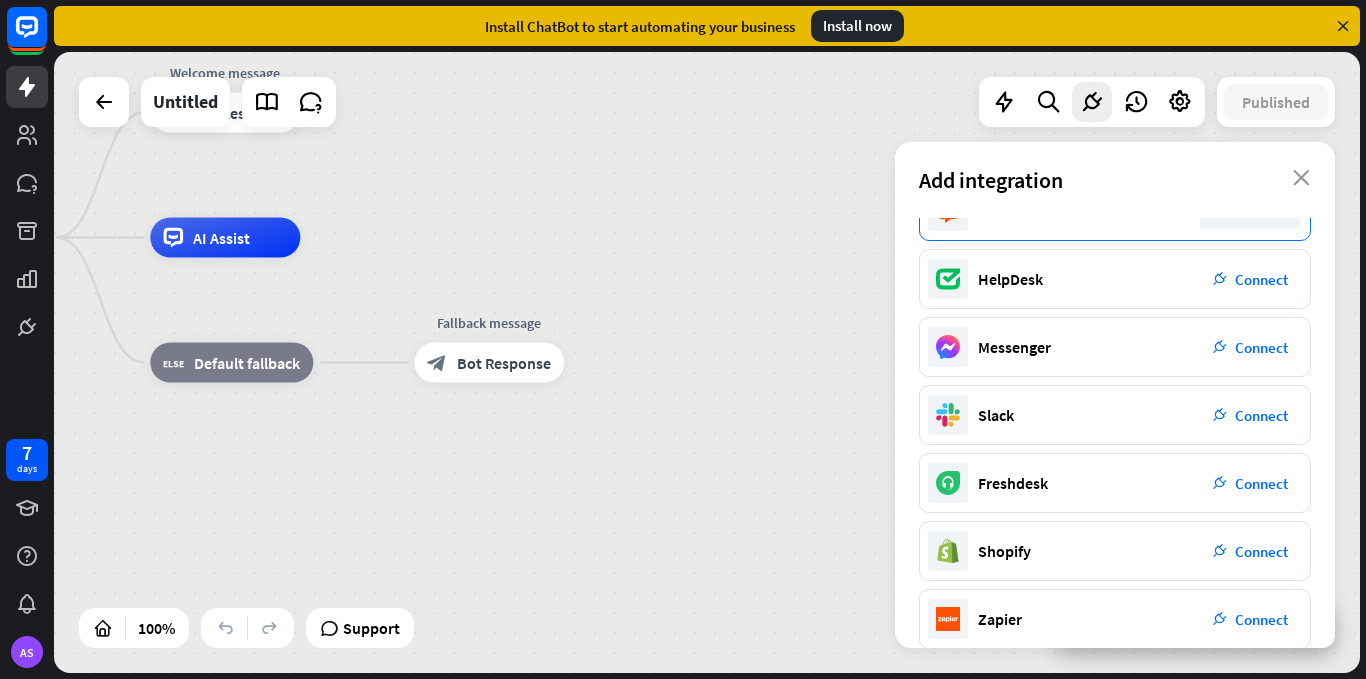 scroll, scrollTop: 0, scrollLeft: 0, axis: both 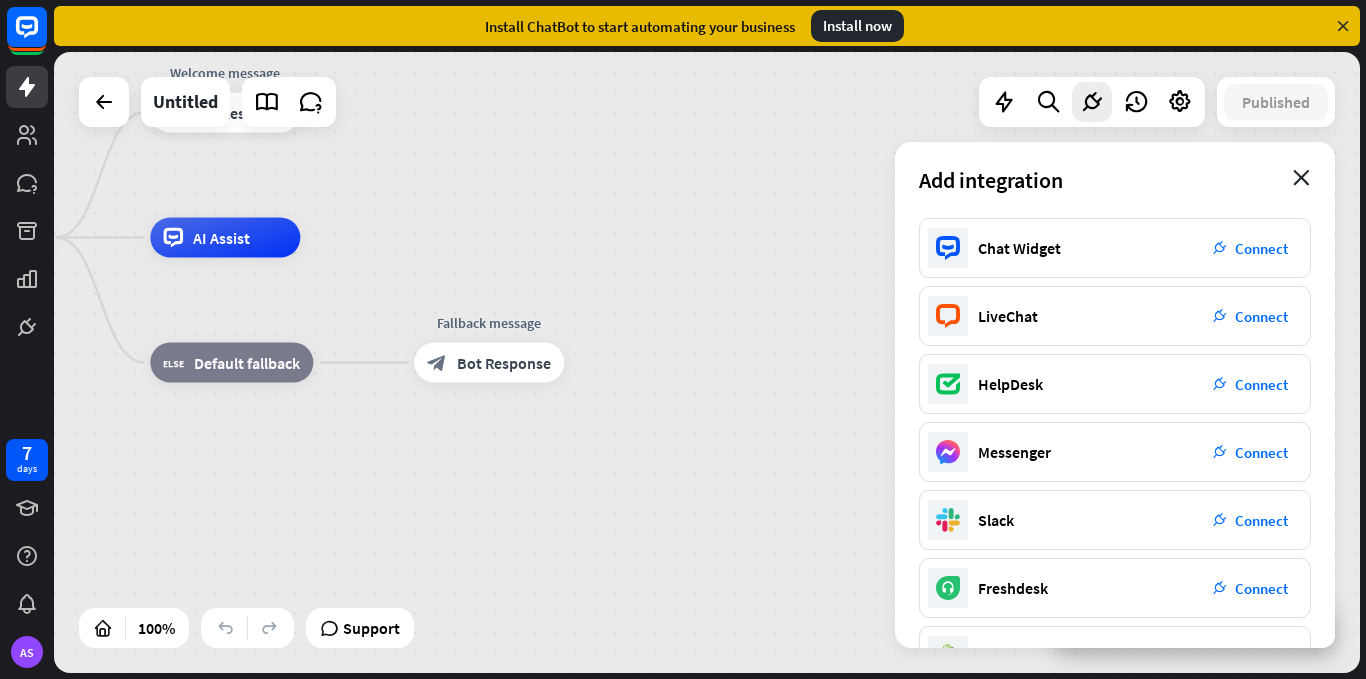 click on "close" at bounding box center (1301, 178) 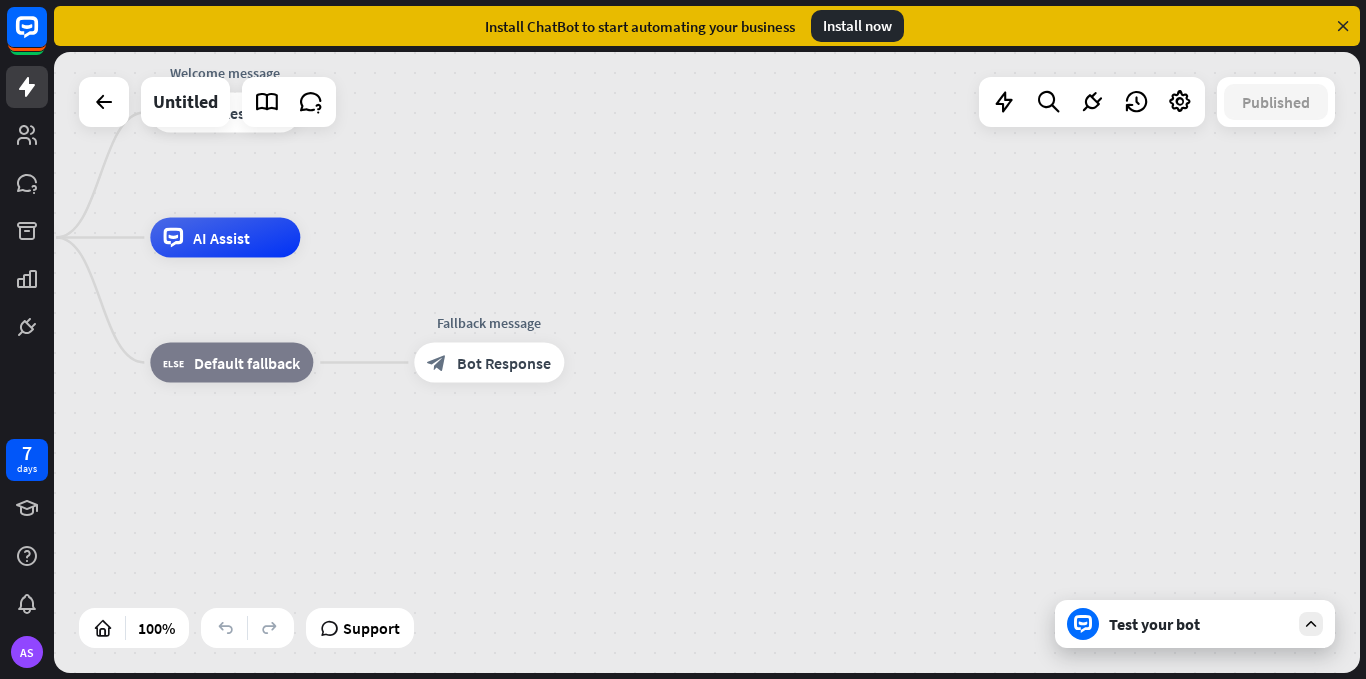 click at bounding box center (1343, 26) 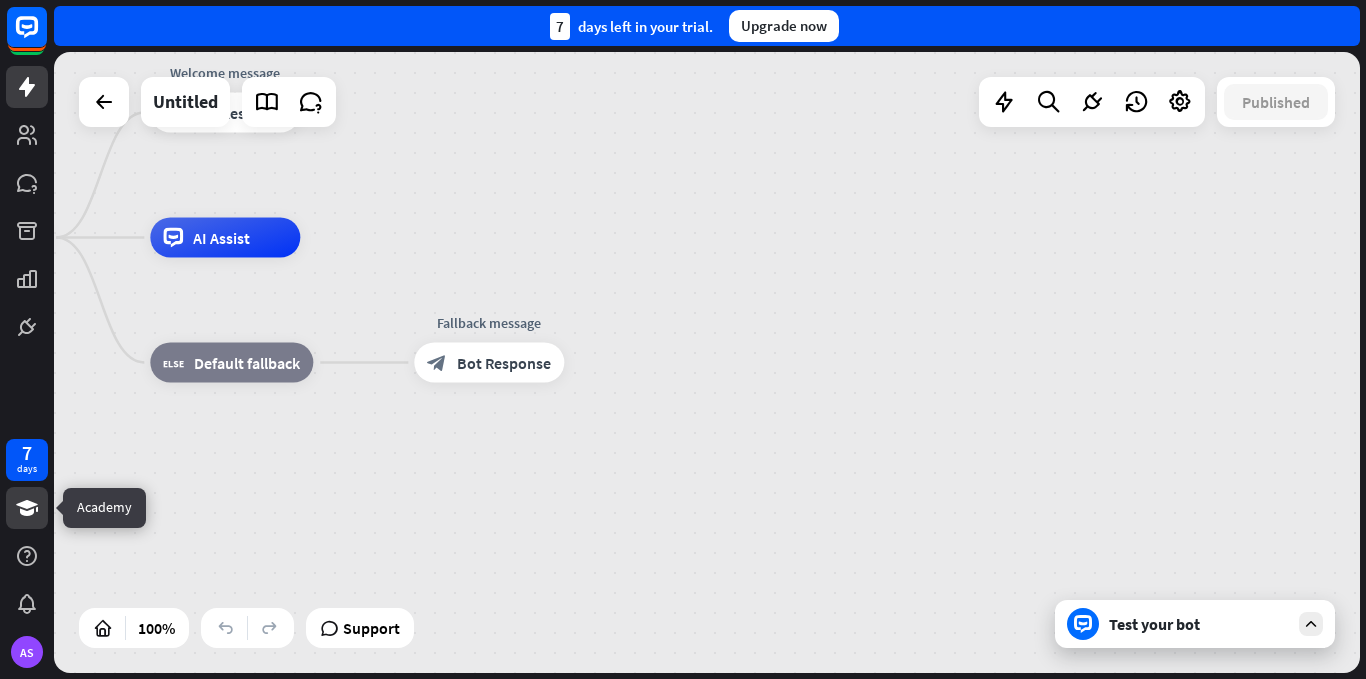 click 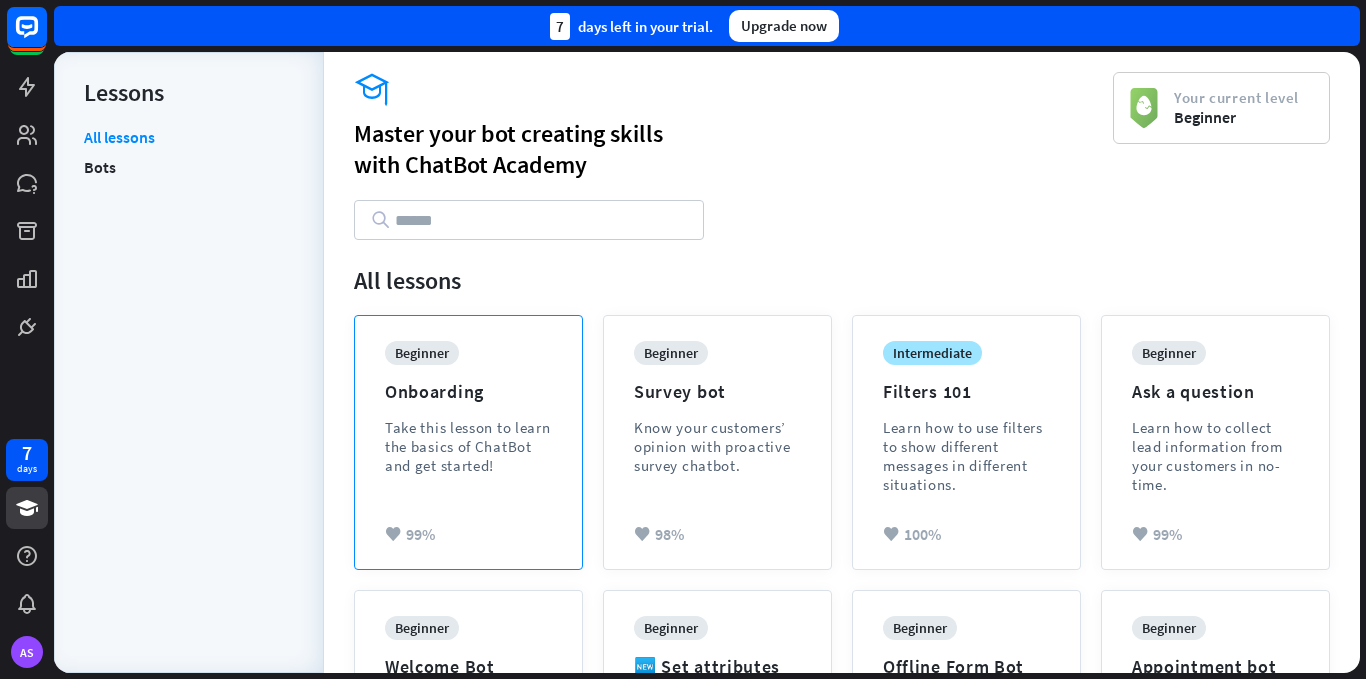 click on "beginner
Onboarding
Take this lesson to learn the basics of ChatBot and get started!" at bounding box center (468, 423) 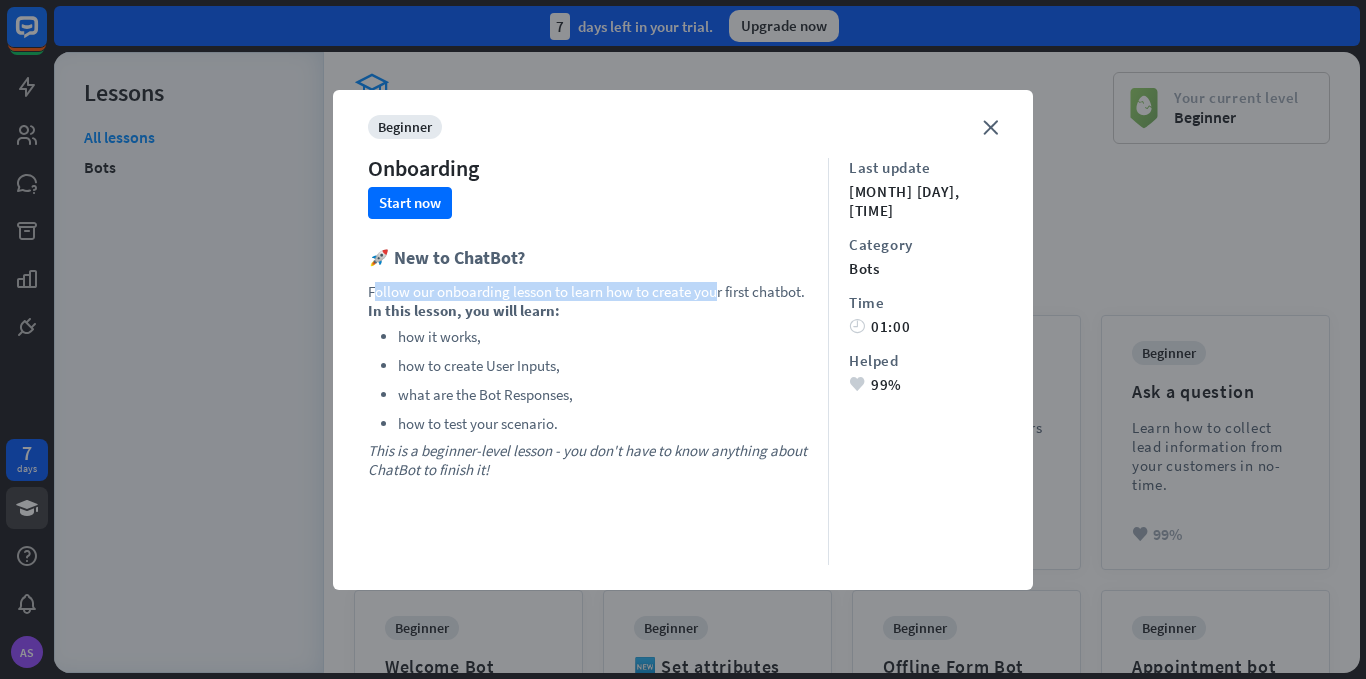 drag, startPoint x: 378, startPoint y: 293, endPoint x: 717, endPoint y: 289, distance: 339.0236 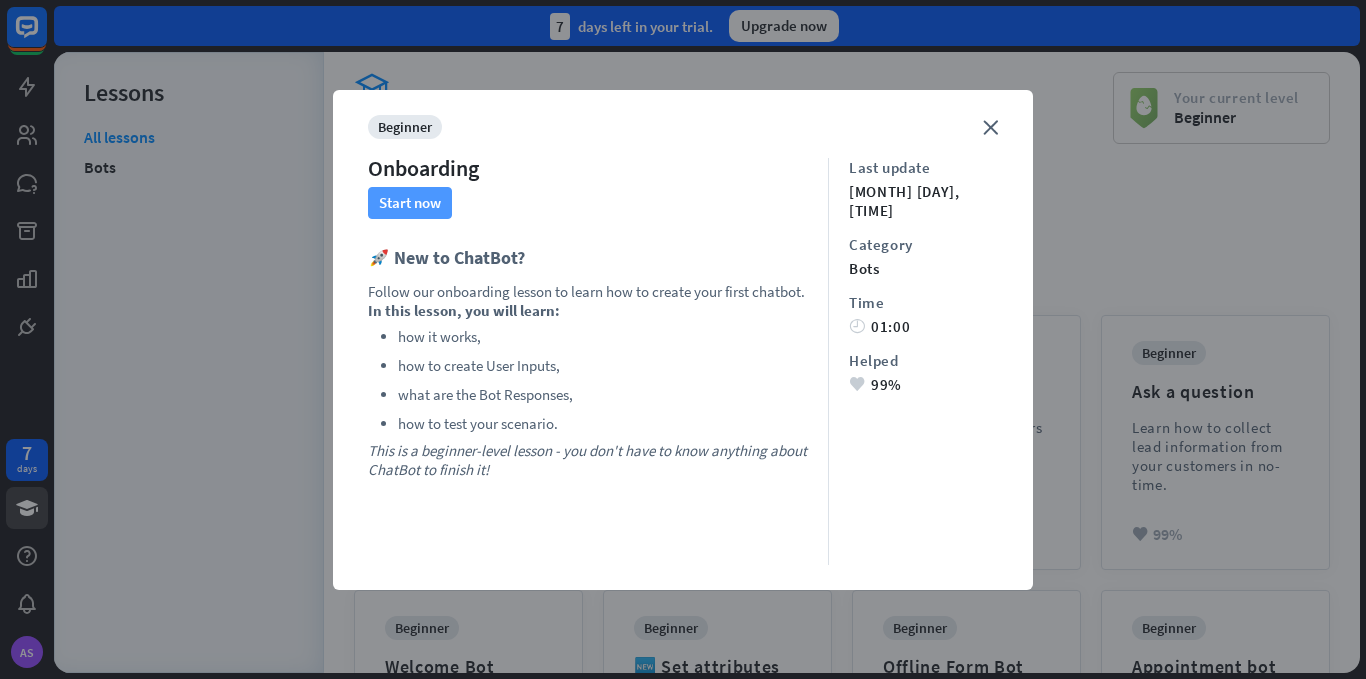 click on "Start now" at bounding box center (410, 203) 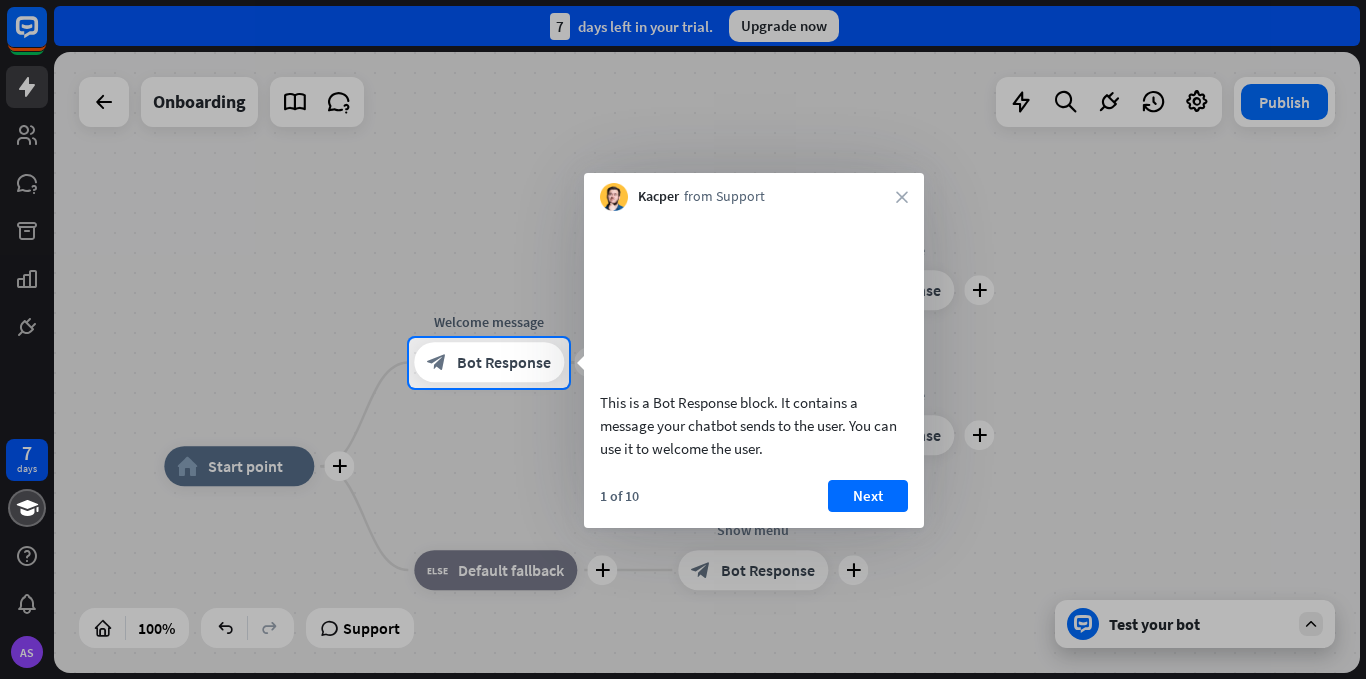 drag, startPoint x: 665, startPoint y: 461, endPoint x: 775, endPoint y: 454, distance: 110.2225 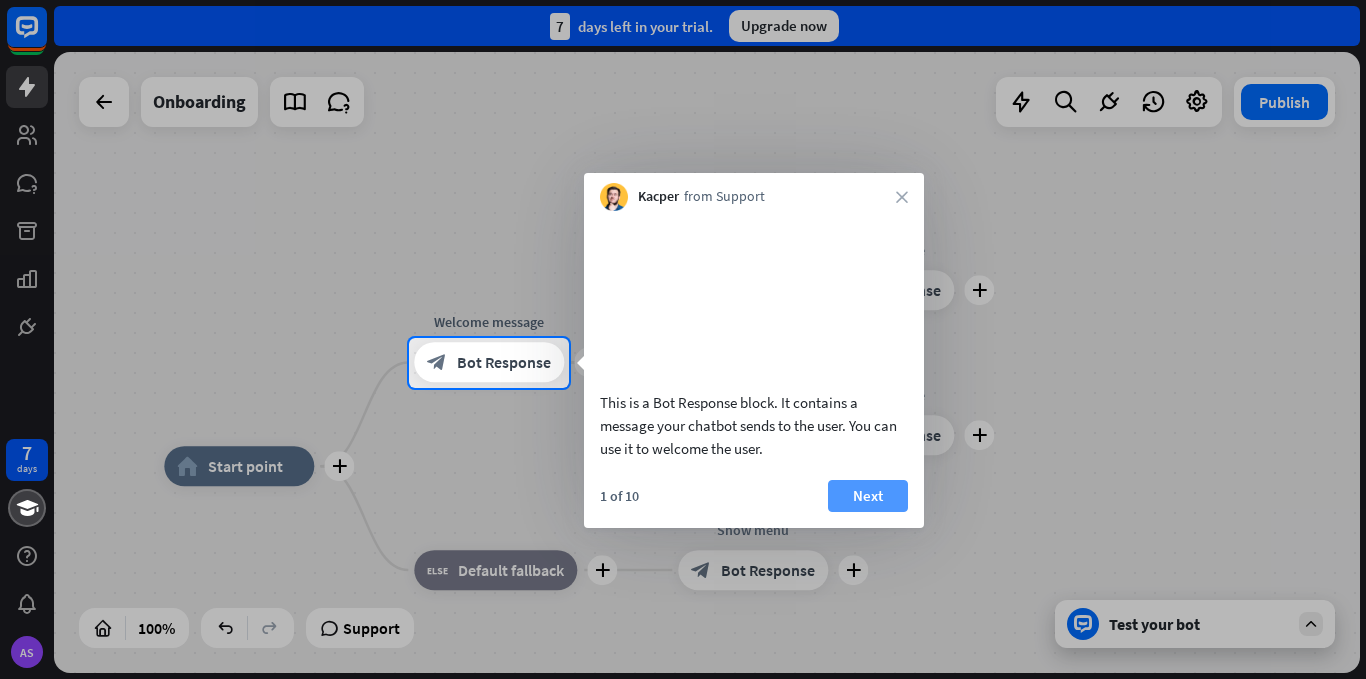 click on "Next" at bounding box center [868, 496] 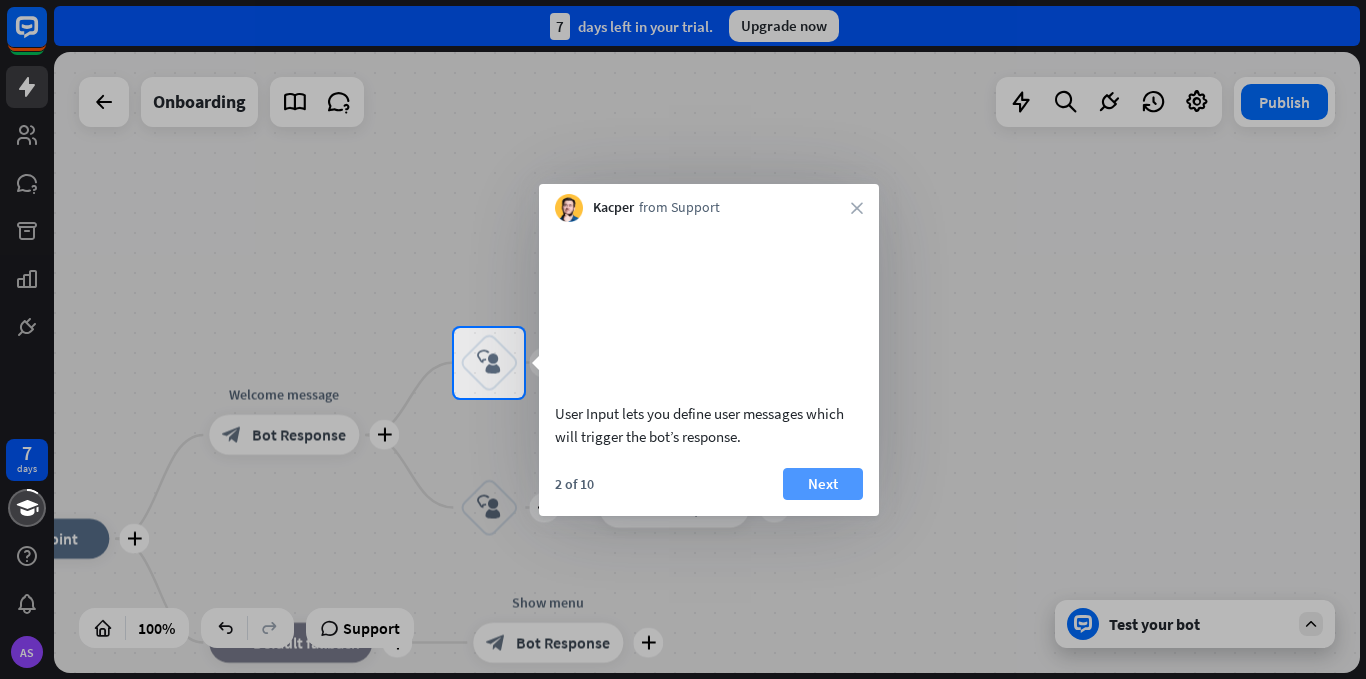 click on "Next" at bounding box center [823, 484] 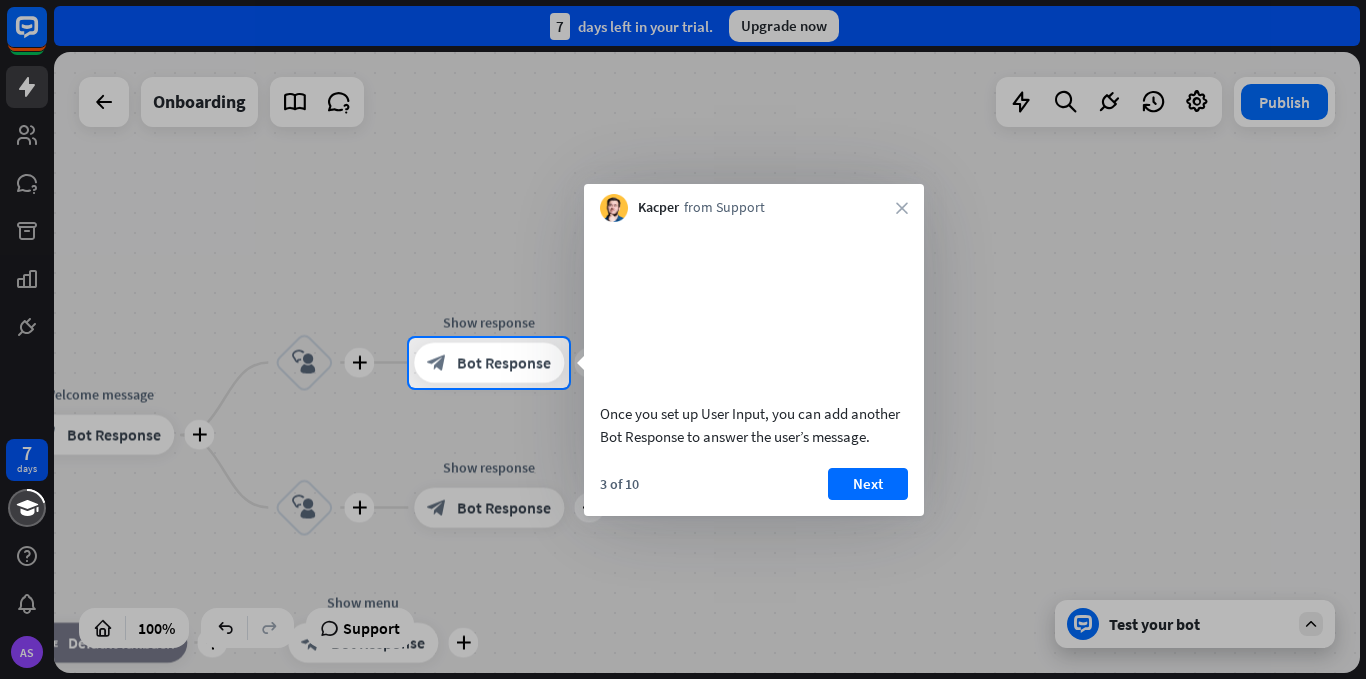 drag, startPoint x: 618, startPoint y: 453, endPoint x: 763, endPoint y: 462, distance: 145.27904 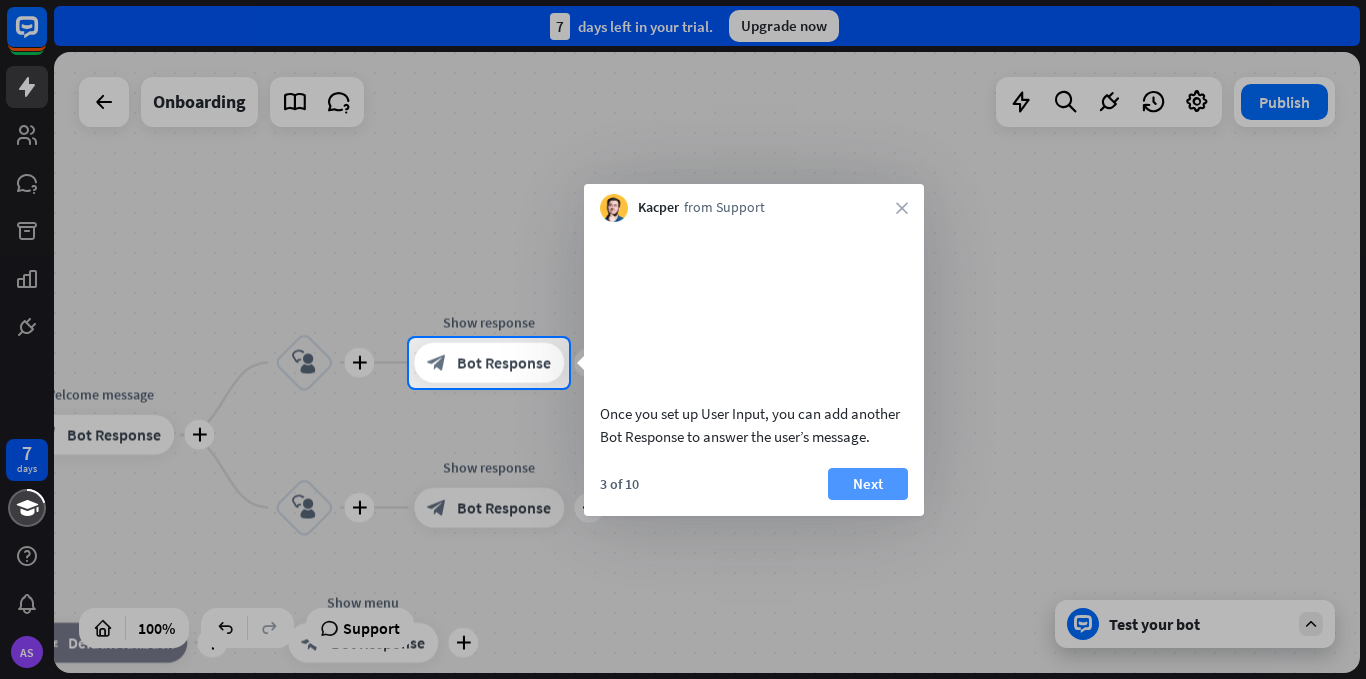click on "Next" at bounding box center [868, 484] 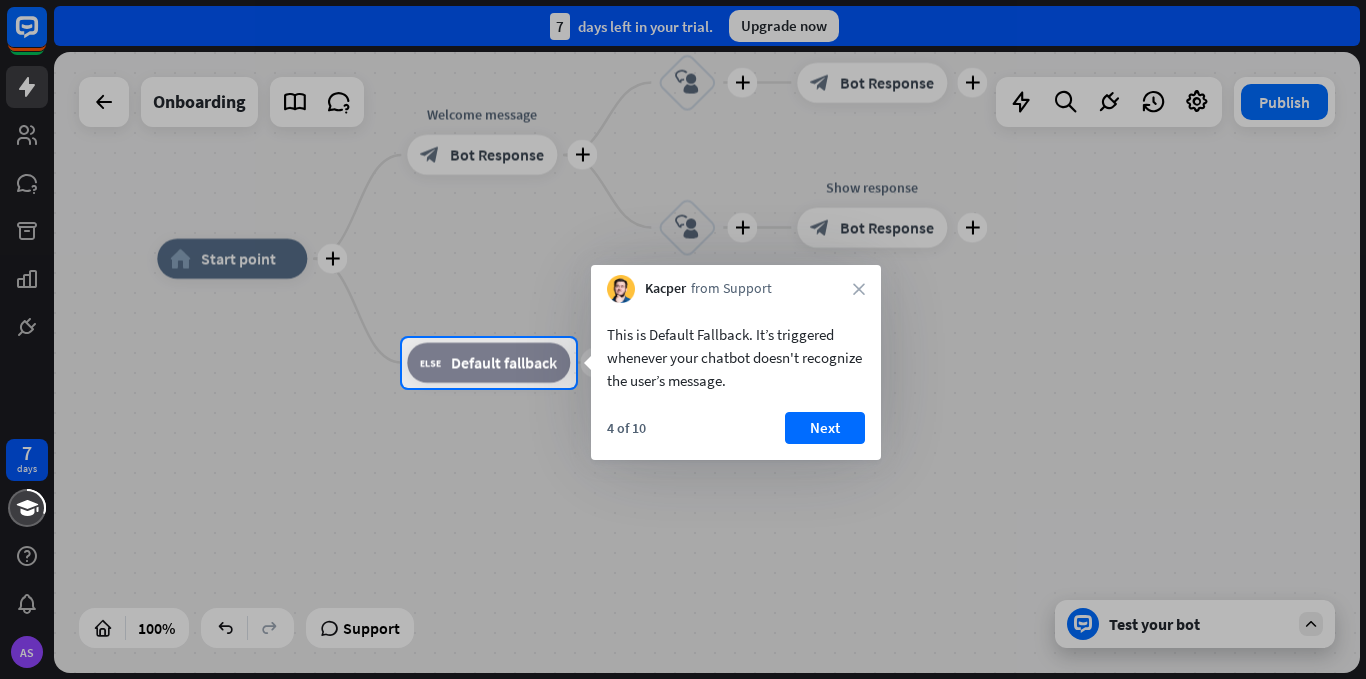 drag, startPoint x: 645, startPoint y: 328, endPoint x: 779, endPoint y: 345, distance: 135.07405 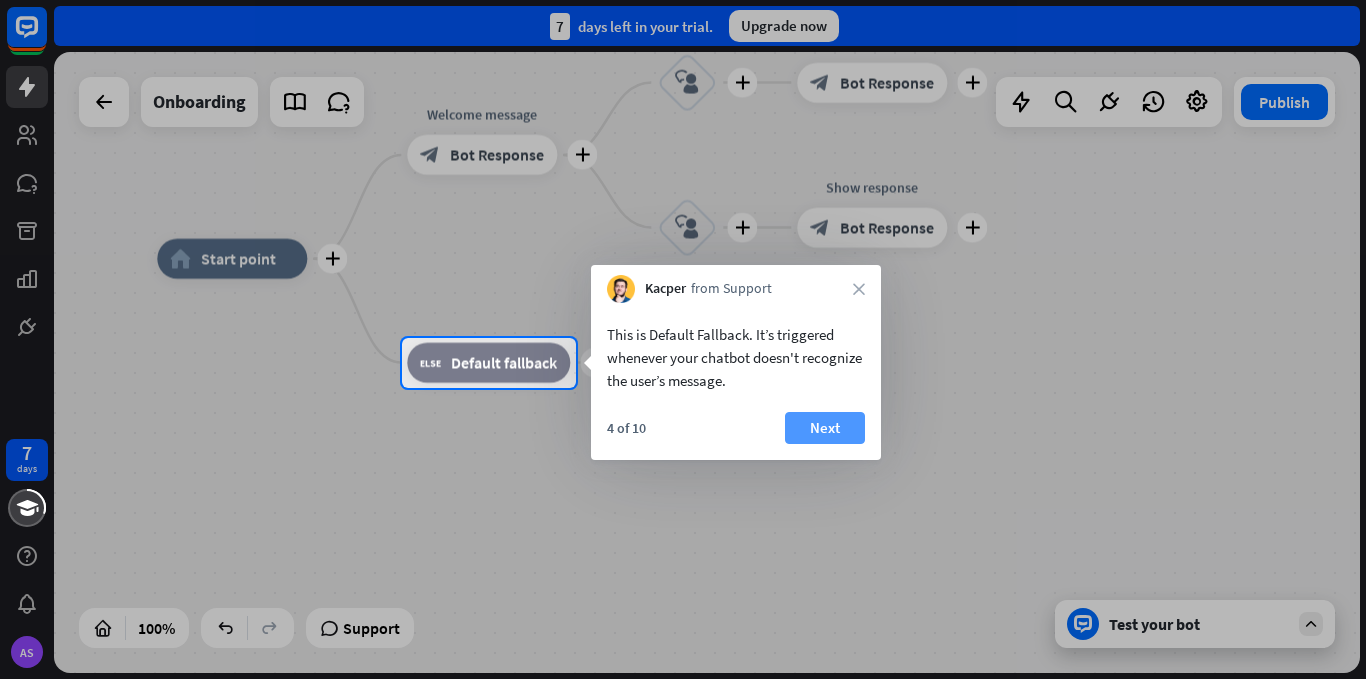 click on "Next" at bounding box center (825, 428) 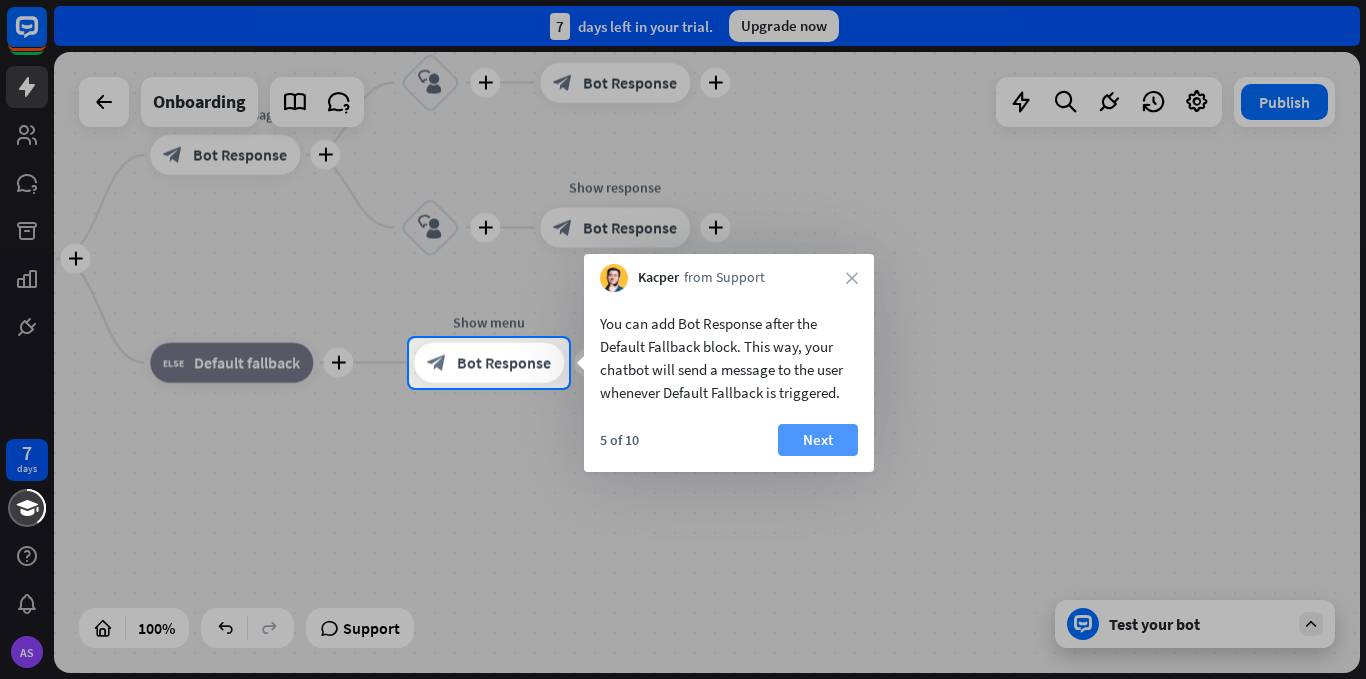 click on "Next" at bounding box center [818, 440] 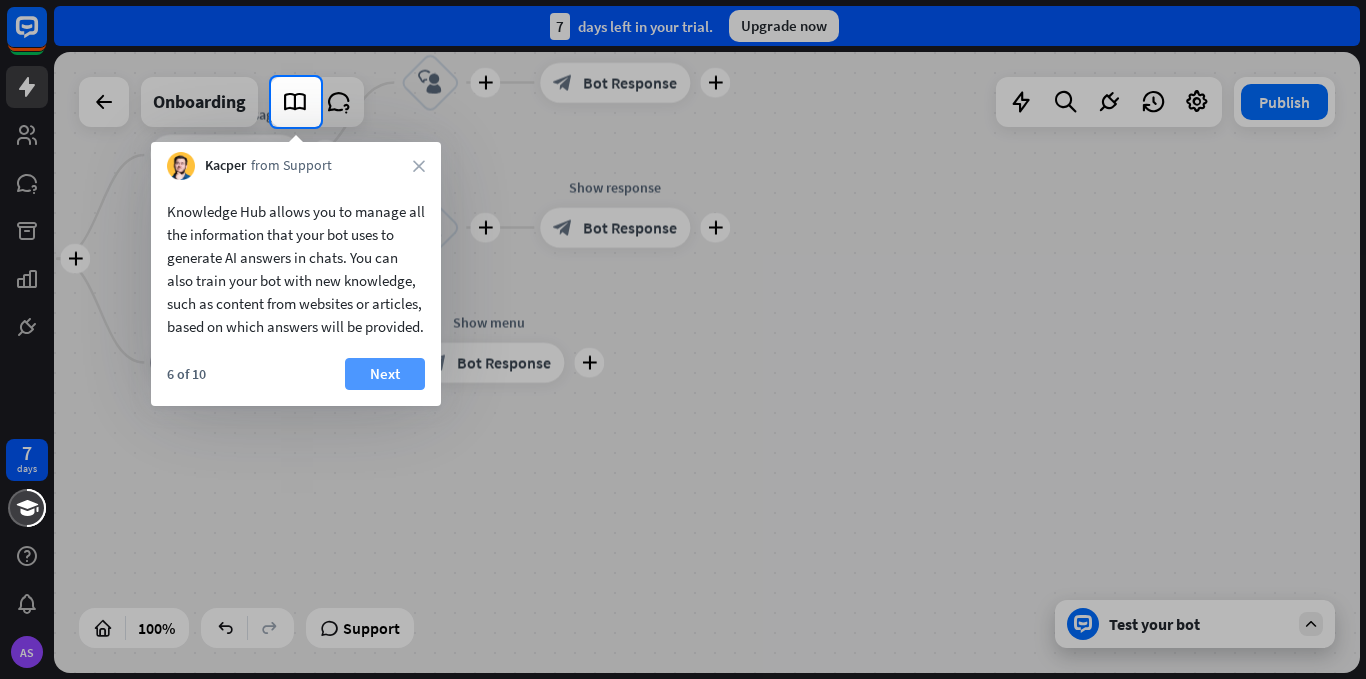 click on "Next" at bounding box center [385, 374] 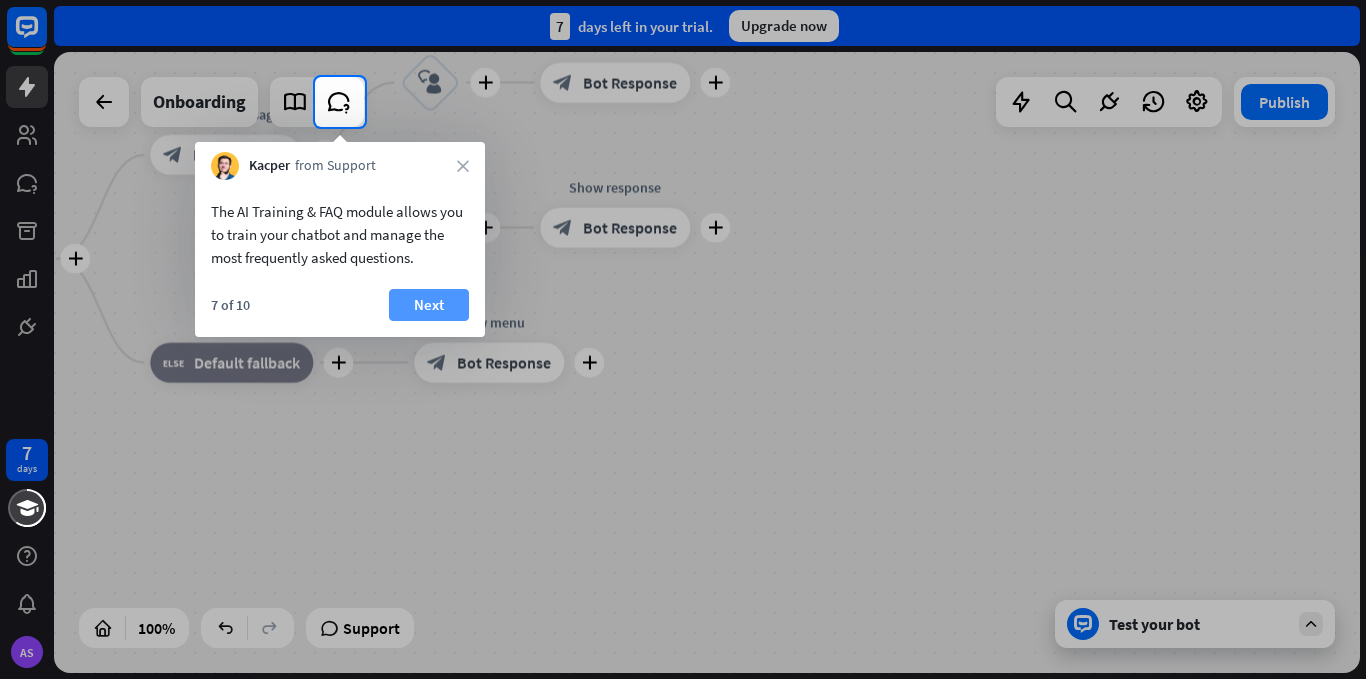 click on "Next" at bounding box center [429, 305] 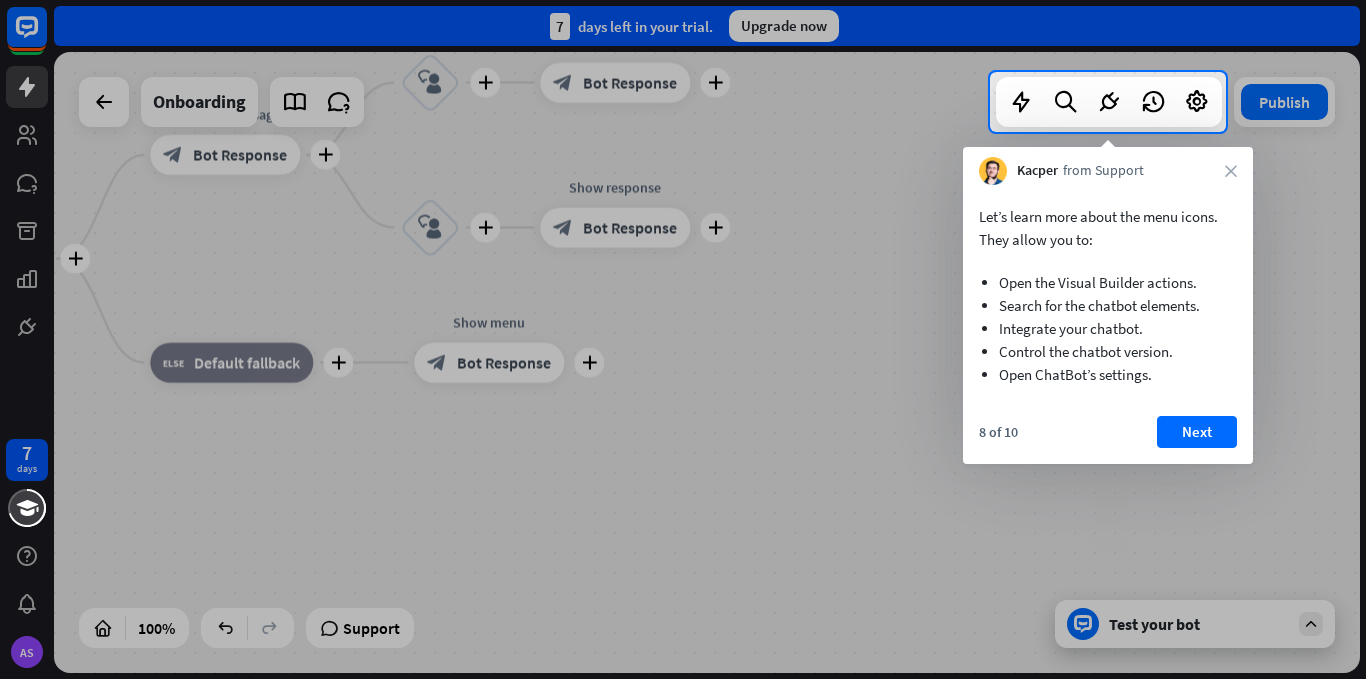 click on "Control the chatbot version." at bounding box center [1108, 351] 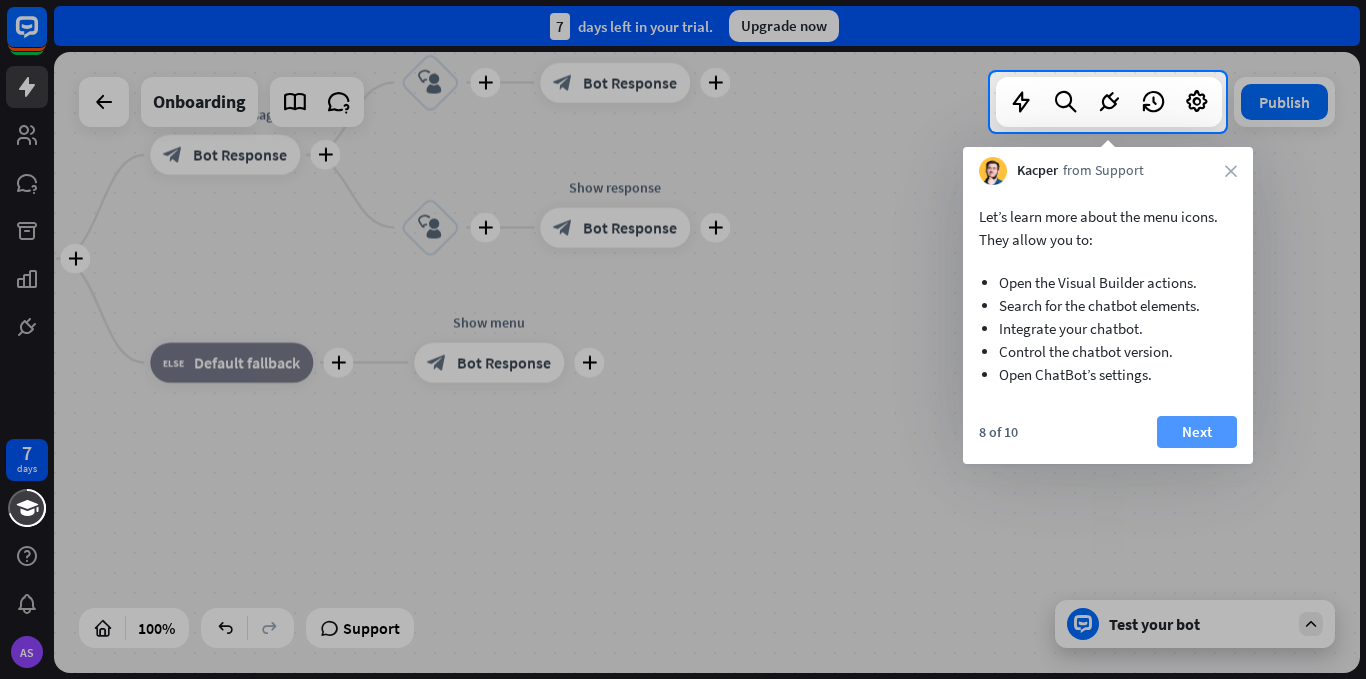 click on "Next" at bounding box center (1197, 432) 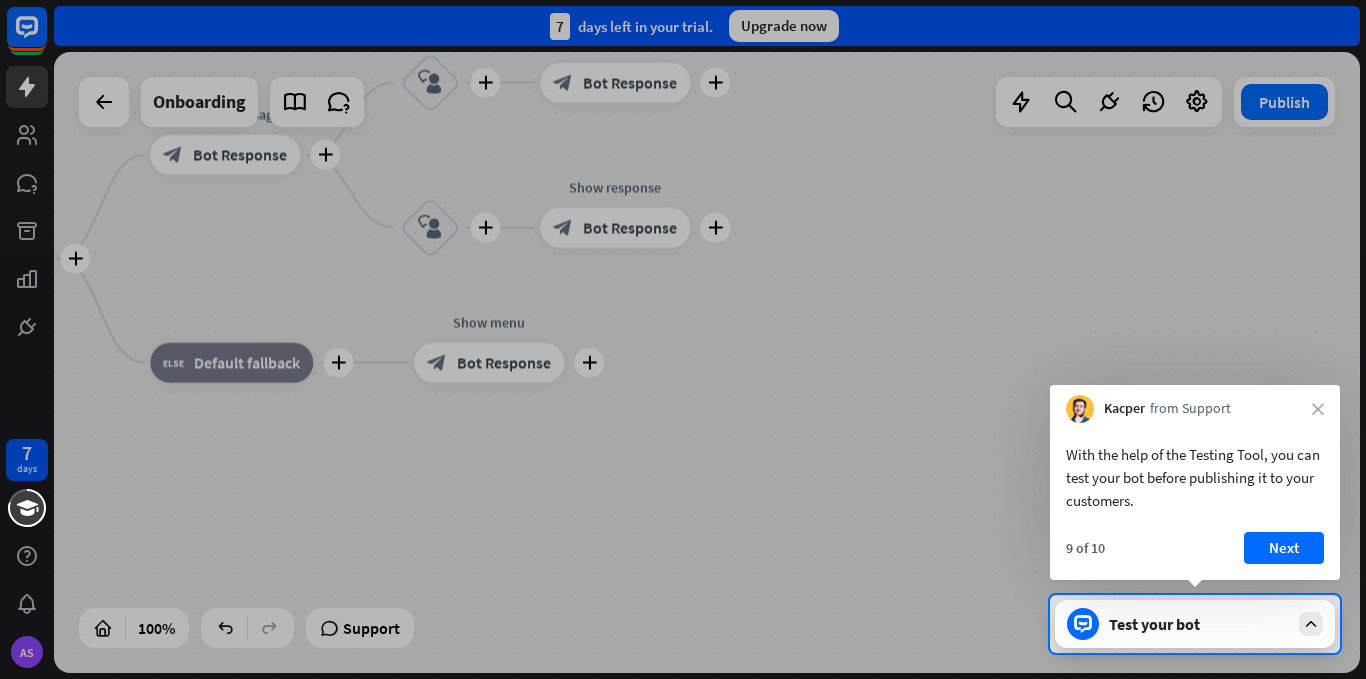 drag, startPoint x: 1122, startPoint y: 458, endPoint x: 1280, endPoint y: 489, distance: 161.01242 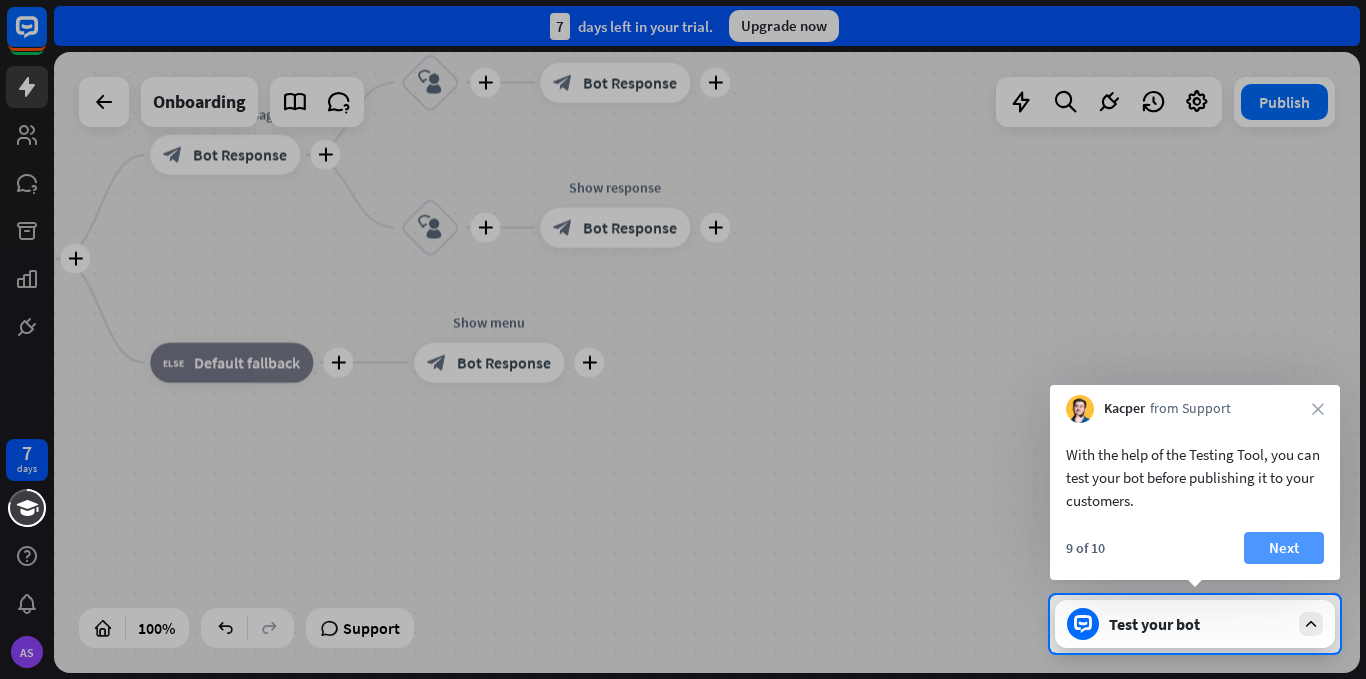 click on "Next" at bounding box center [1284, 548] 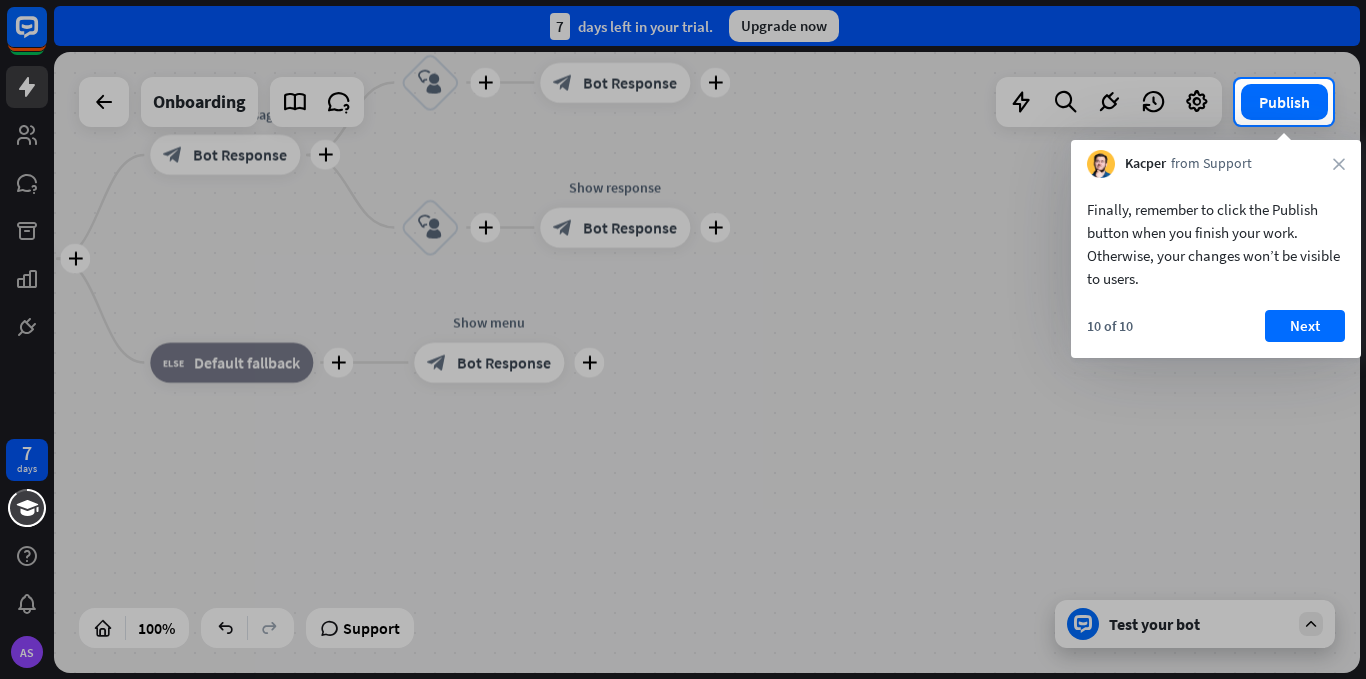 drag, startPoint x: 1125, startPoint y: 225, endPoint x: 1299, endPoint y: 287, distance: 184.716 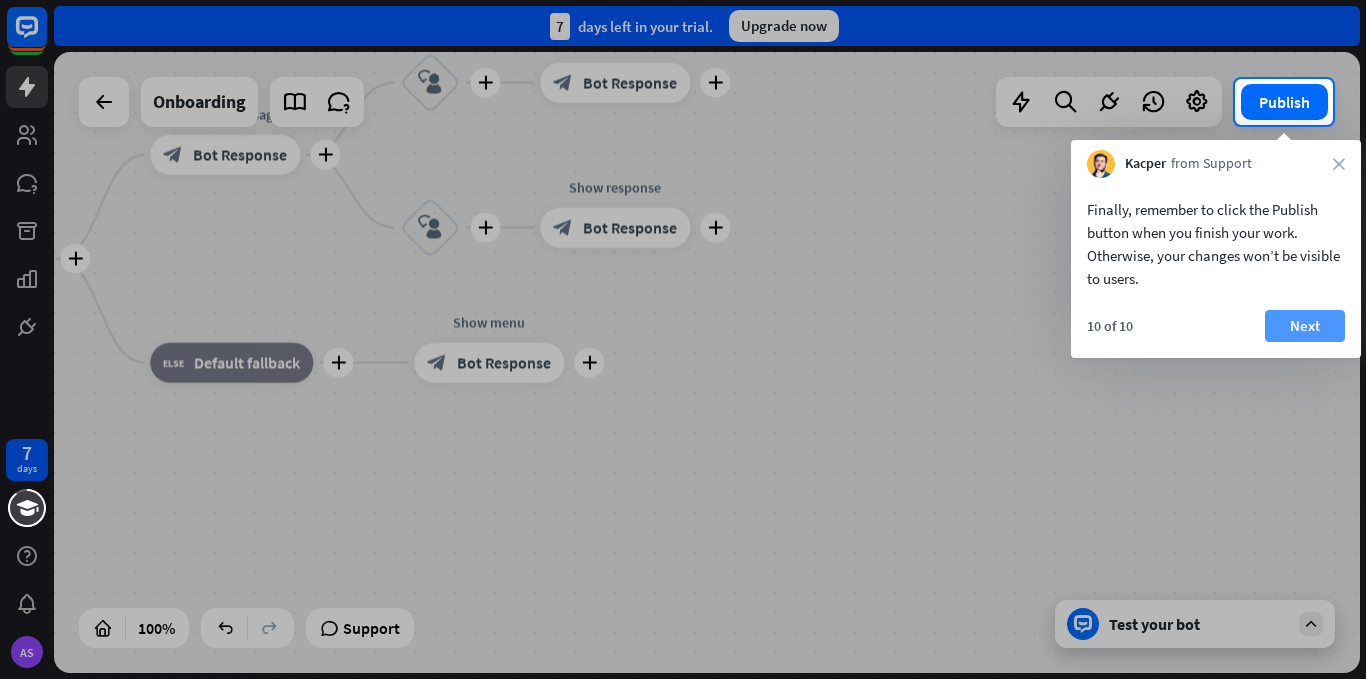 click on "Next" at bounding box center (1305, 326) 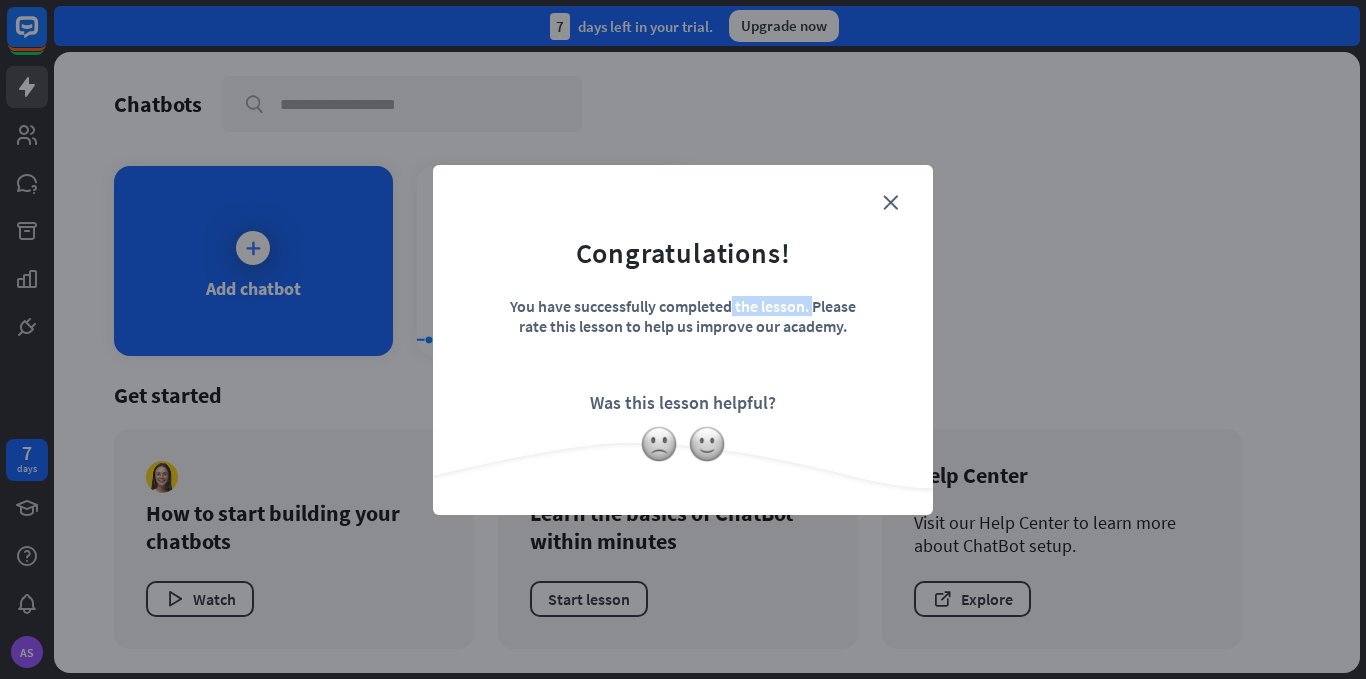drag, startPoint x: 524, startPoint y: 281, endPoint x: 788, endPoint y: 298, distance: 264.54678 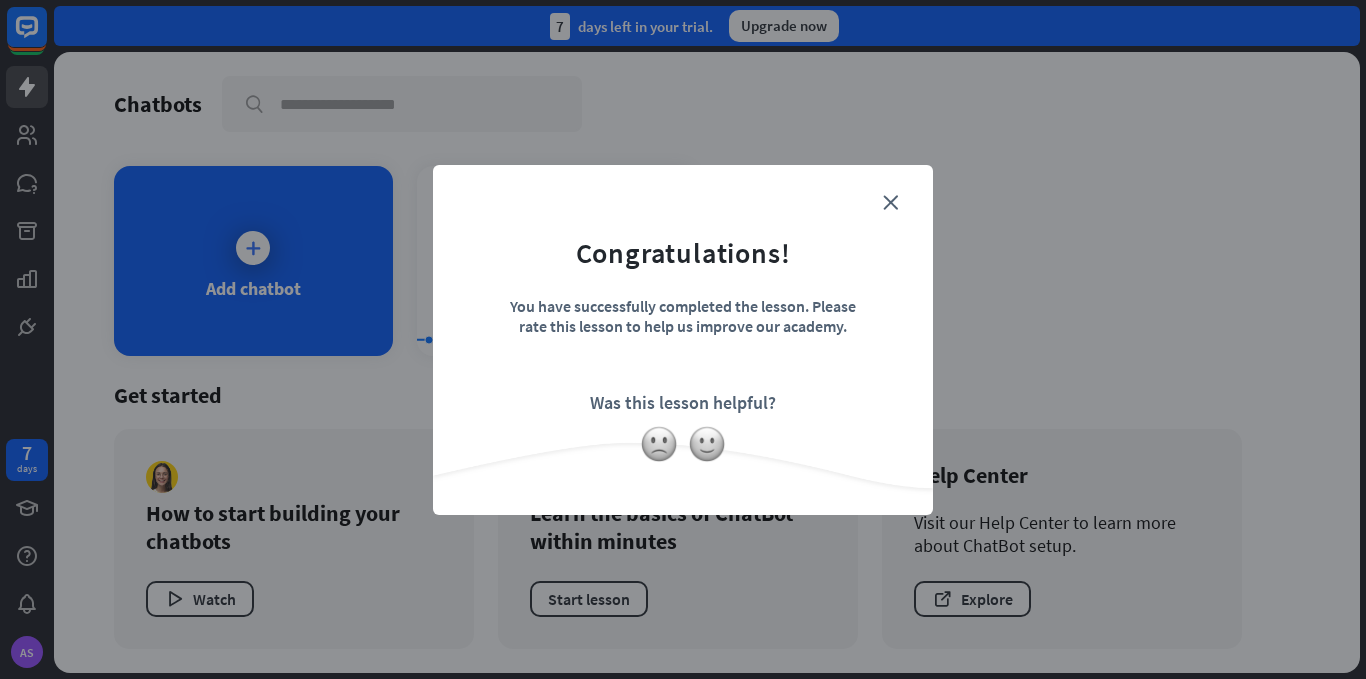 drag, startPoint x: 600, startPoint y: 327, endPoint x: 718, endPoint y: 321, distance: 118.15244 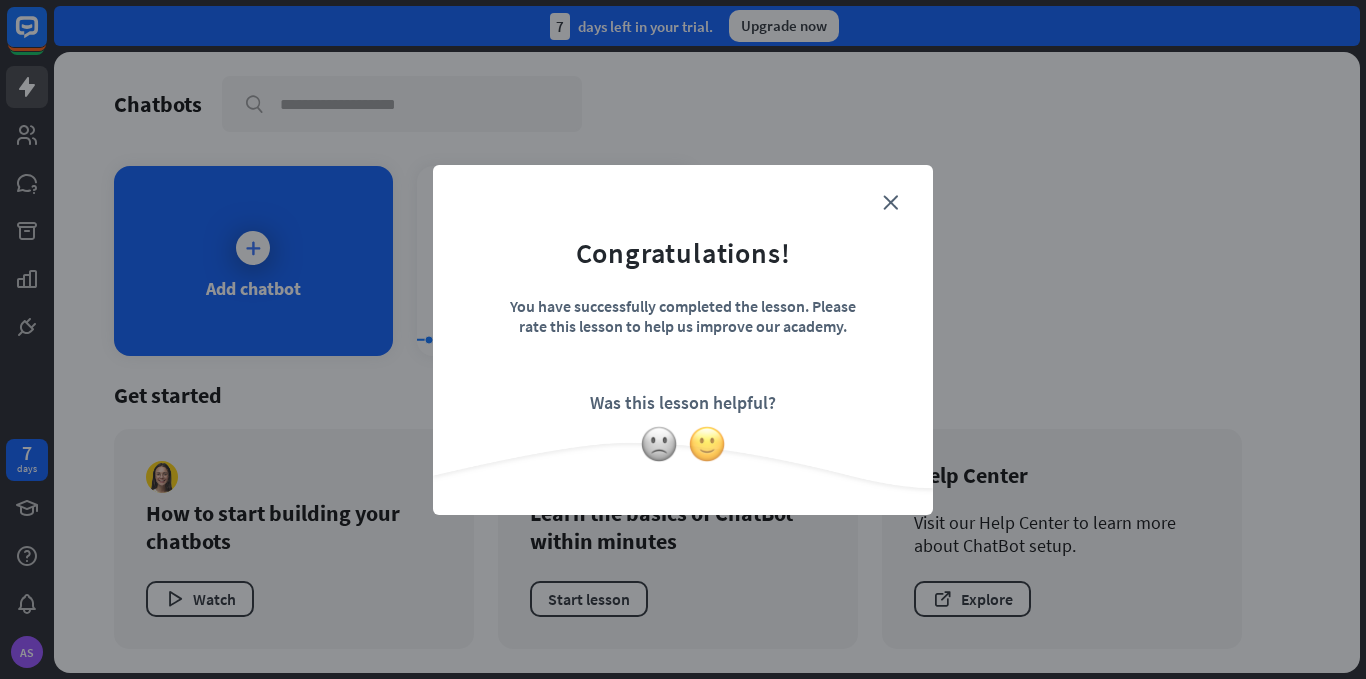 click at bounding box center (707, 444) 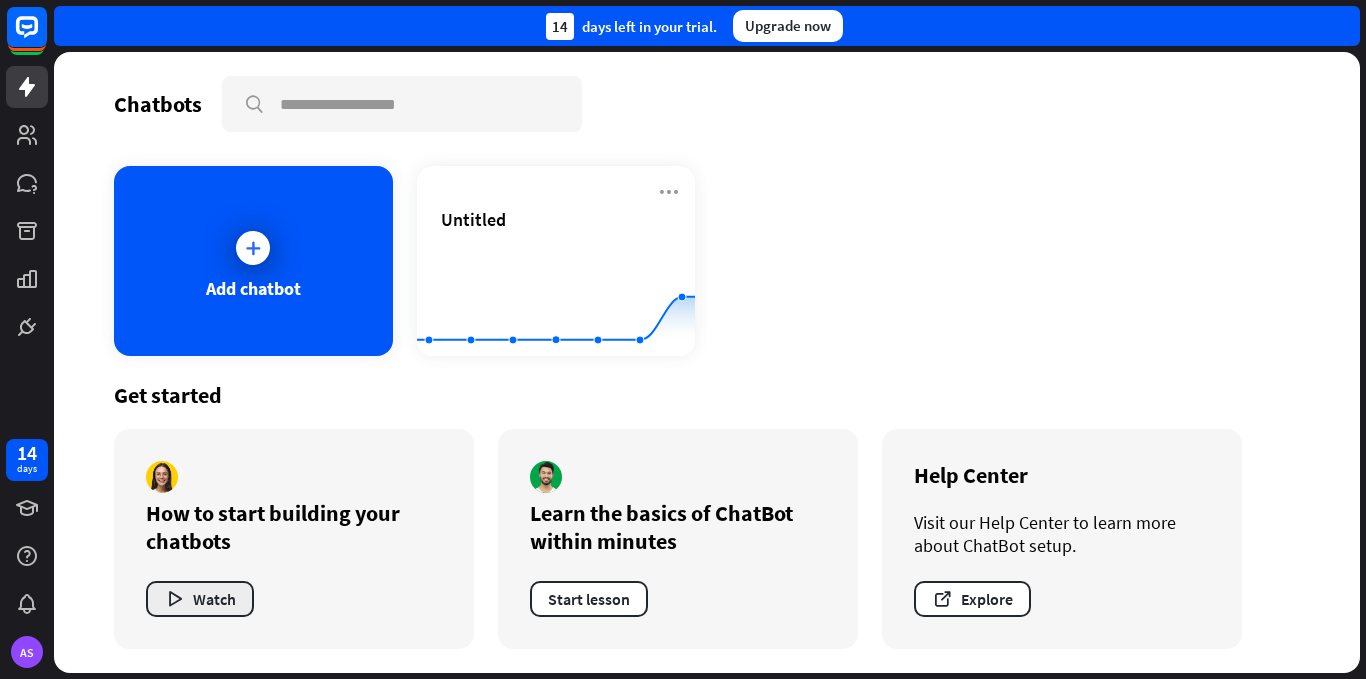 click on "Watch" at bounding box center (200, 599) 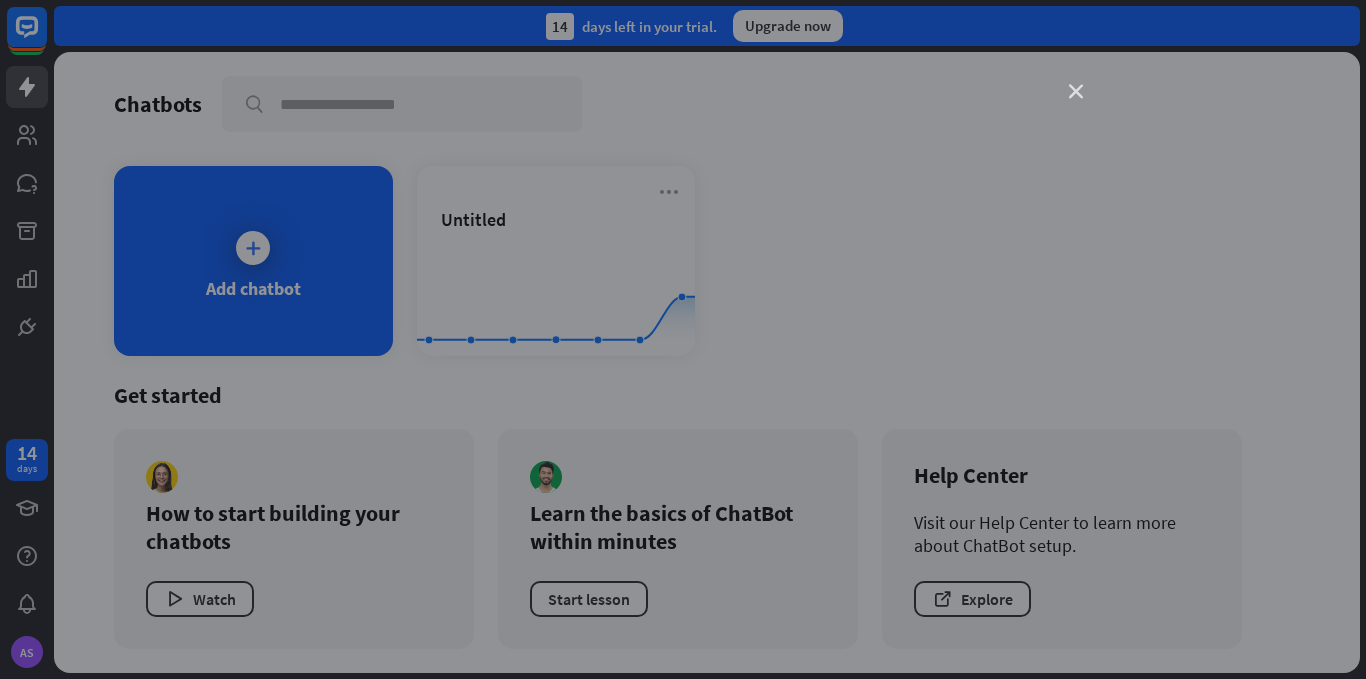 click on "close" at bounding box center [1076, 92] 